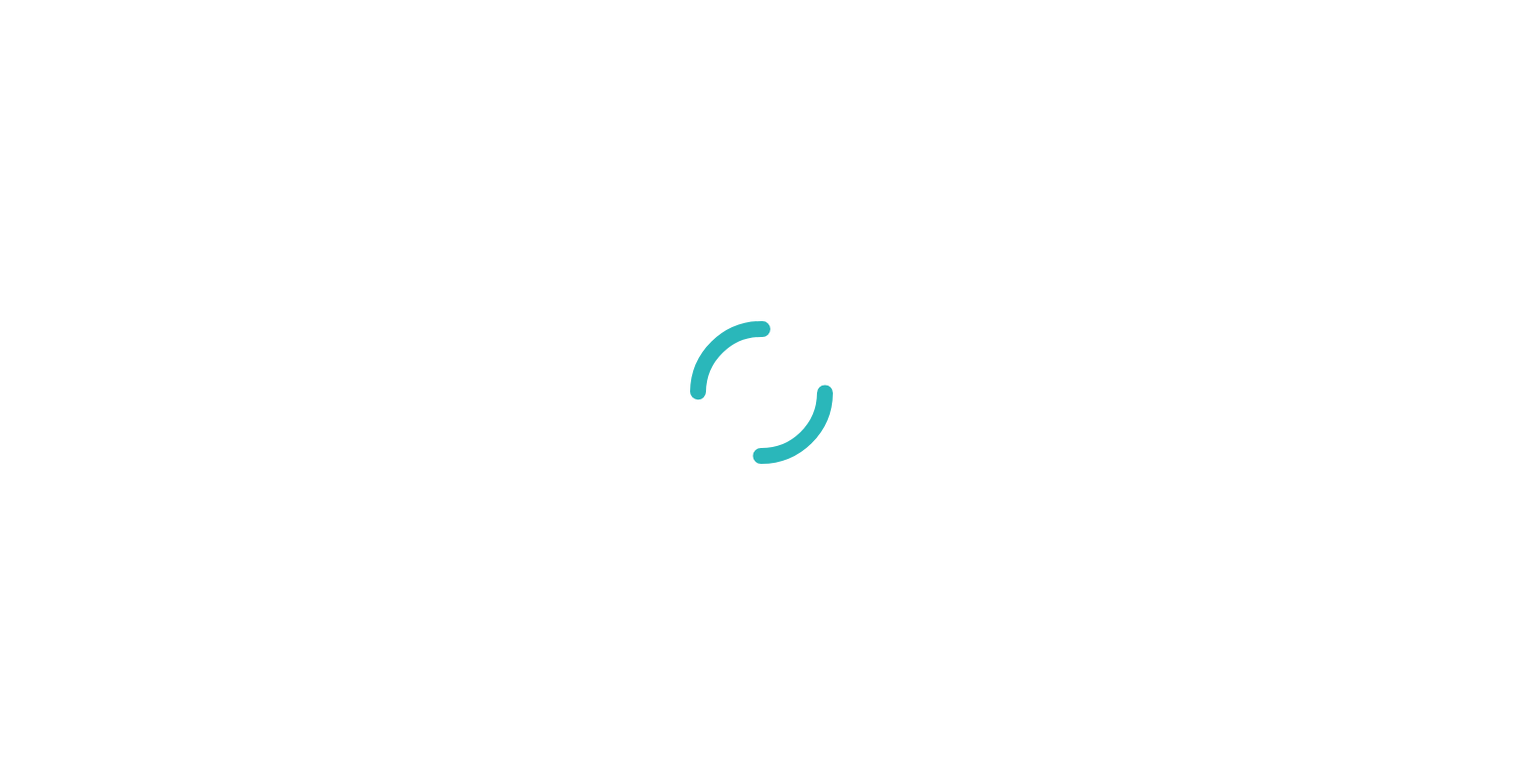 scroll, scrollTop: 0, scrollLeft: 0, axis: both 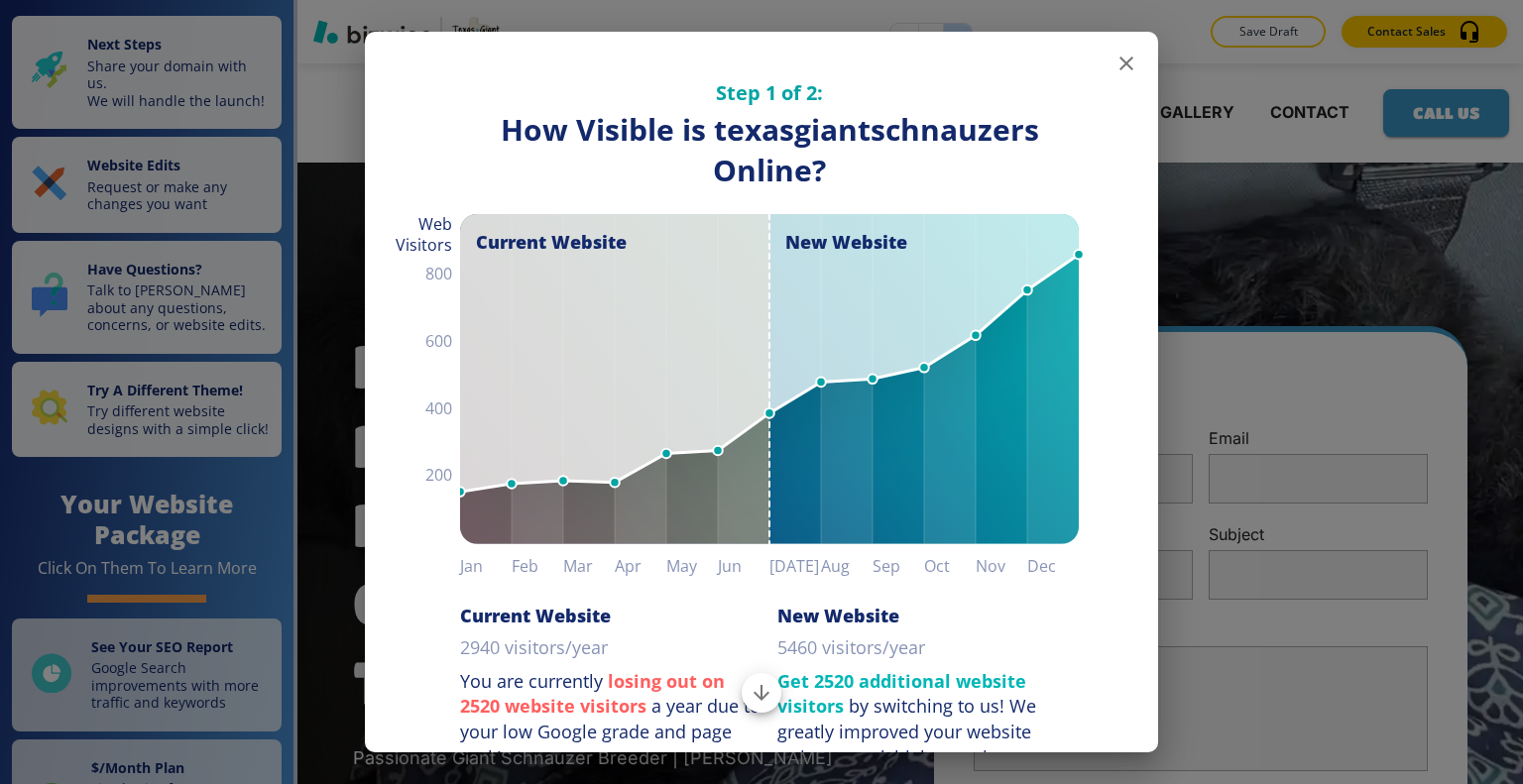 click 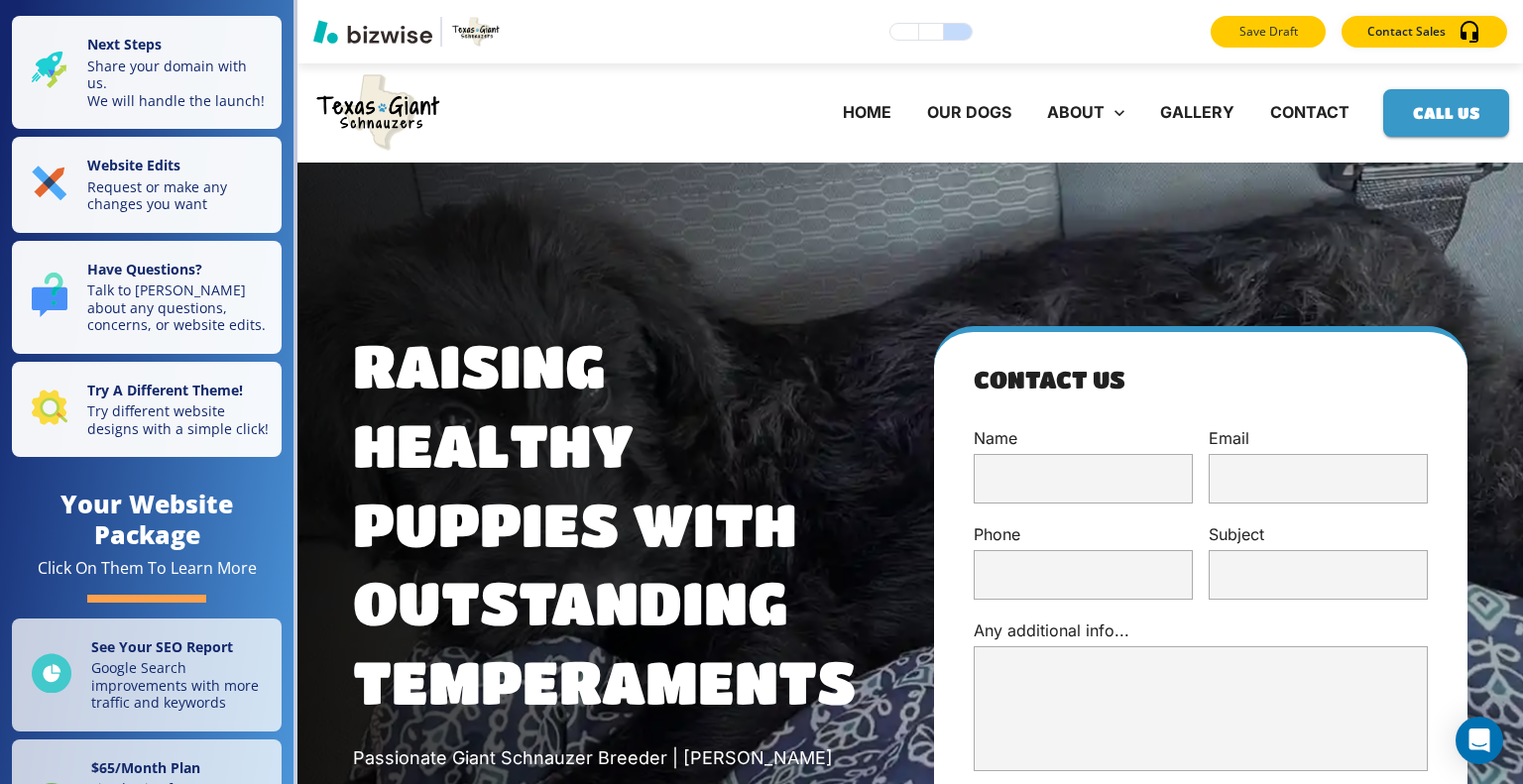 click on "Save Draft" at bounding box center [1268, 32] 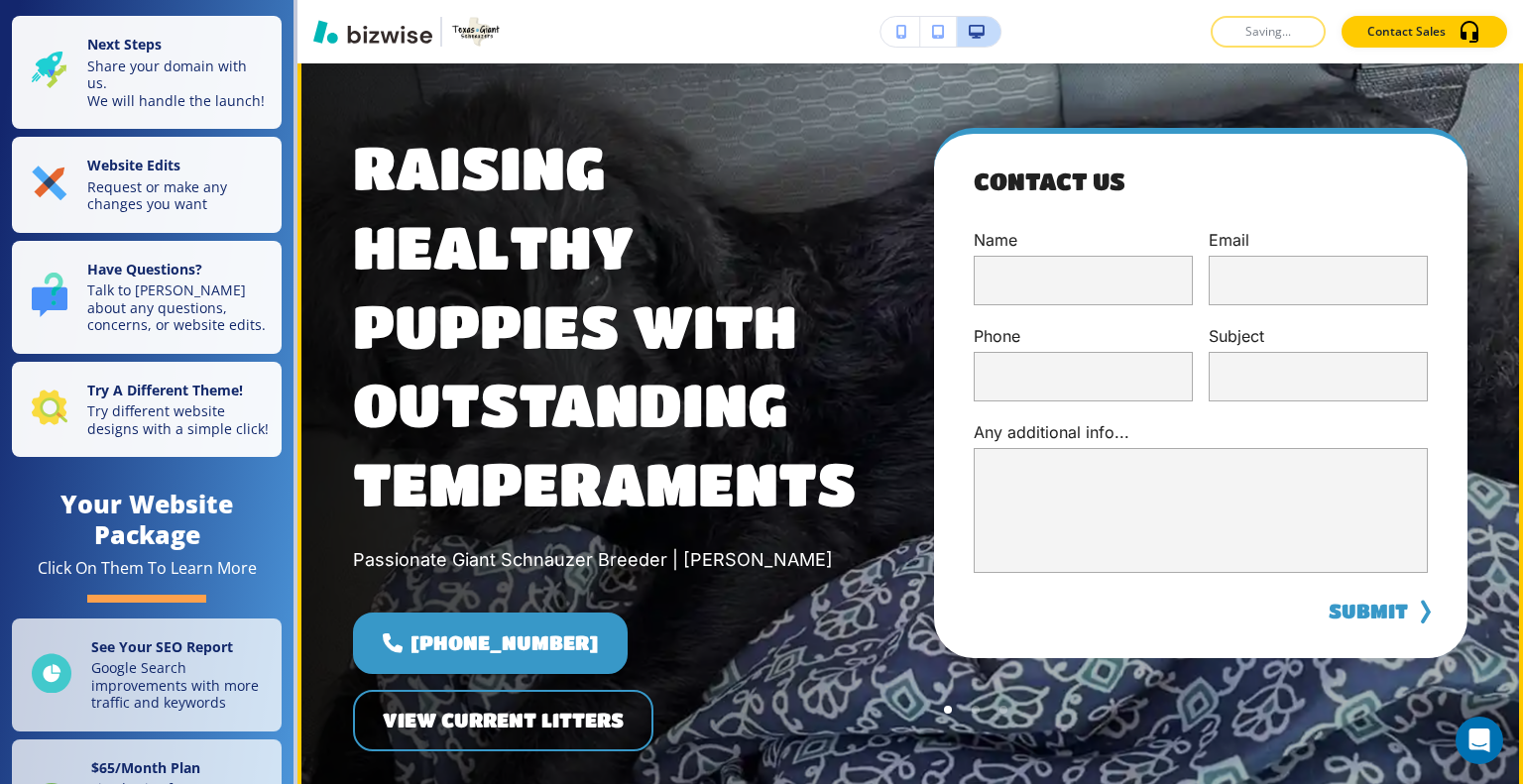 scroll, scrollTop: 297, scrollLeft: 0, axis: vertical 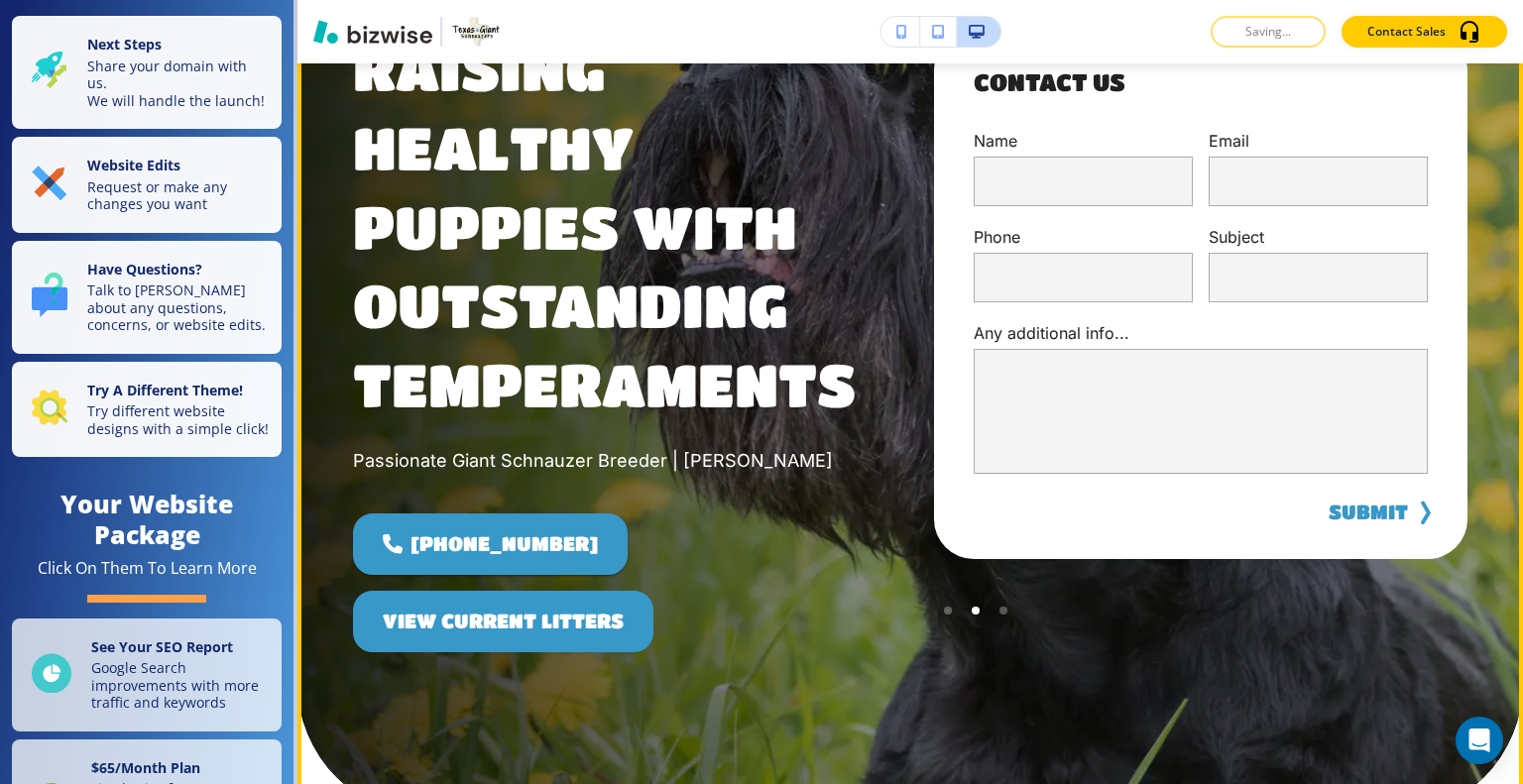 click on "View Current Litters" at bounding box center (503, 621) 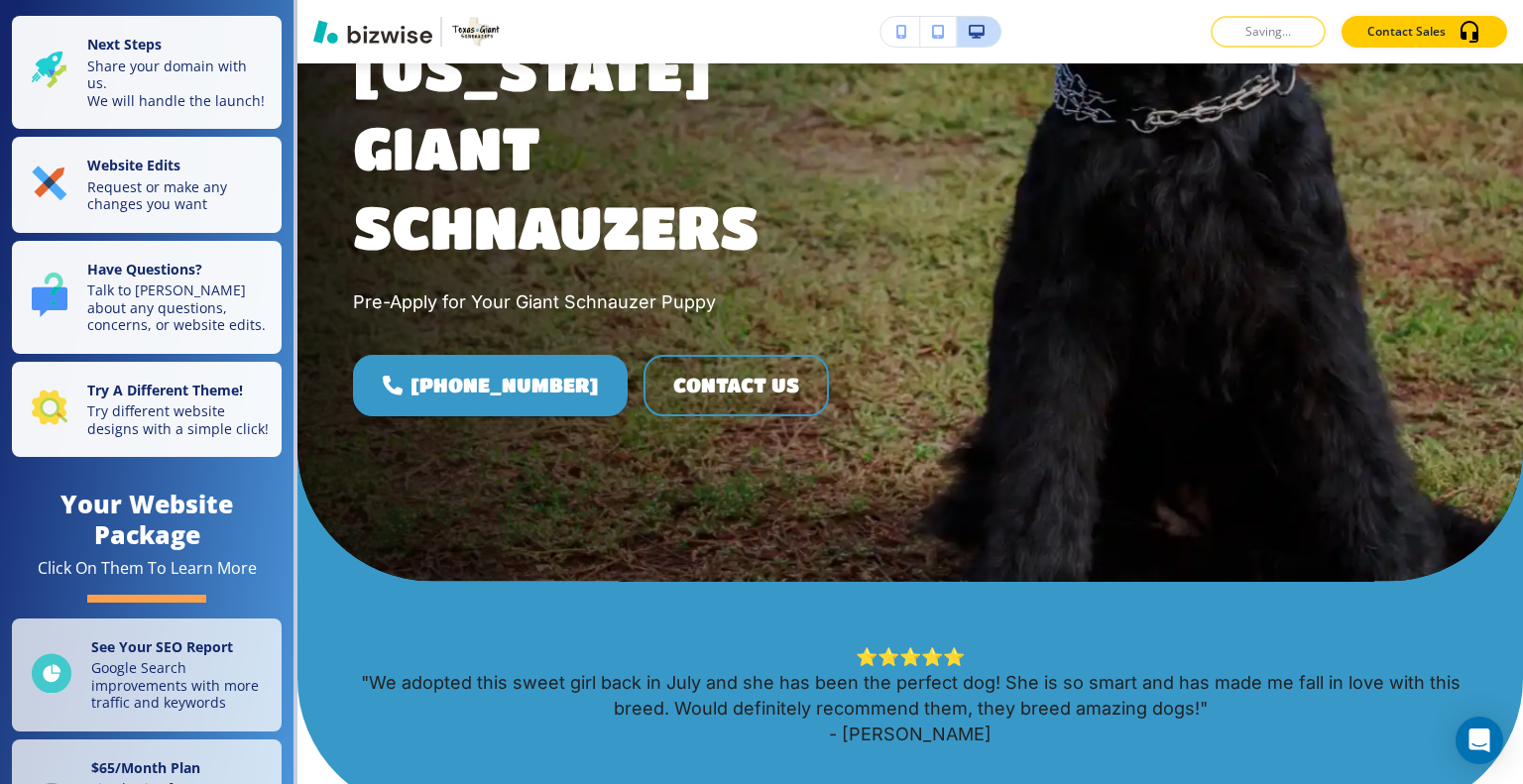 scroll, scrollTop: 0, scrollLeft: 0, axis: both 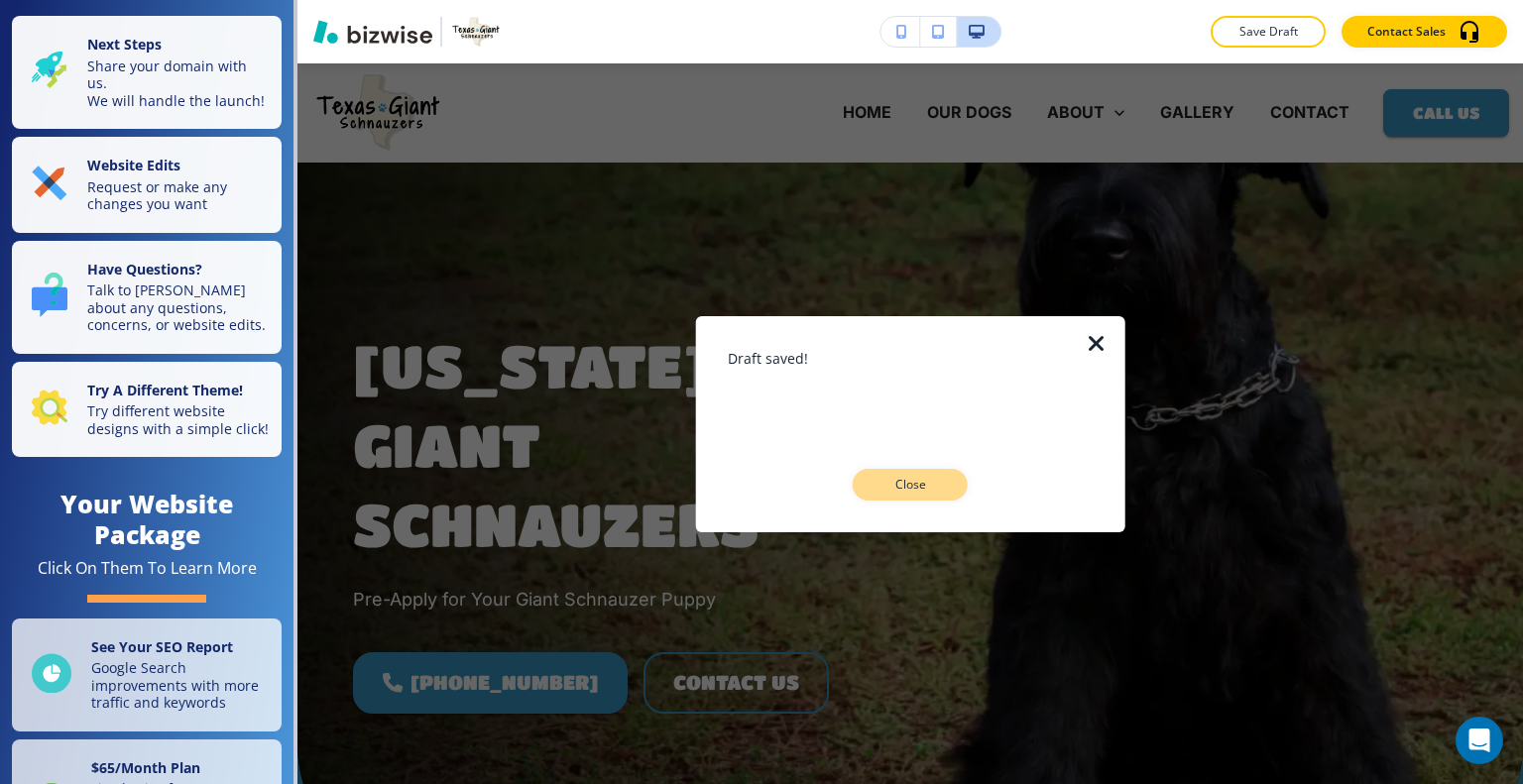click on "Close" at bounding box center (910, 485) 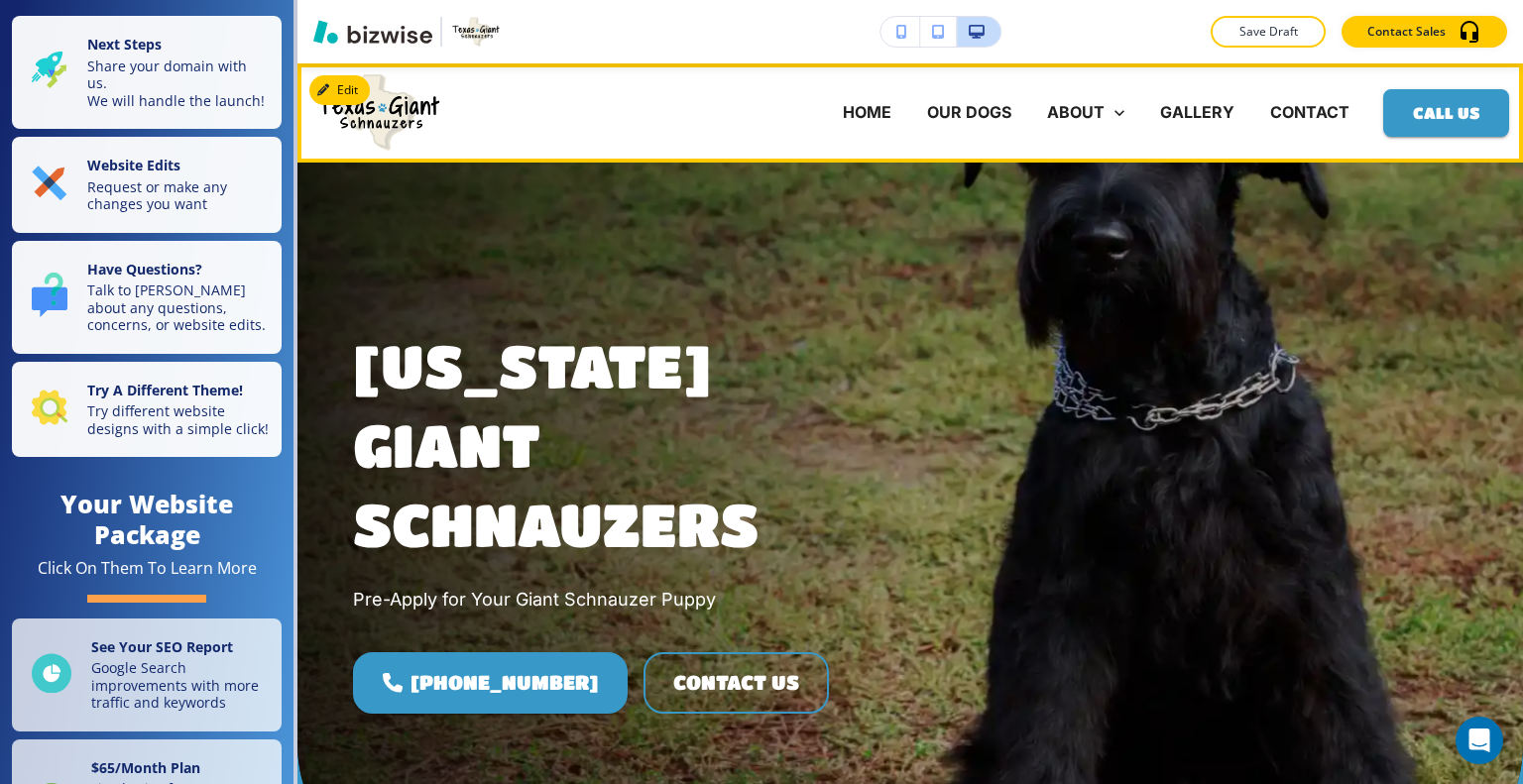 click on "HOME" at bounding box center (867, 113) 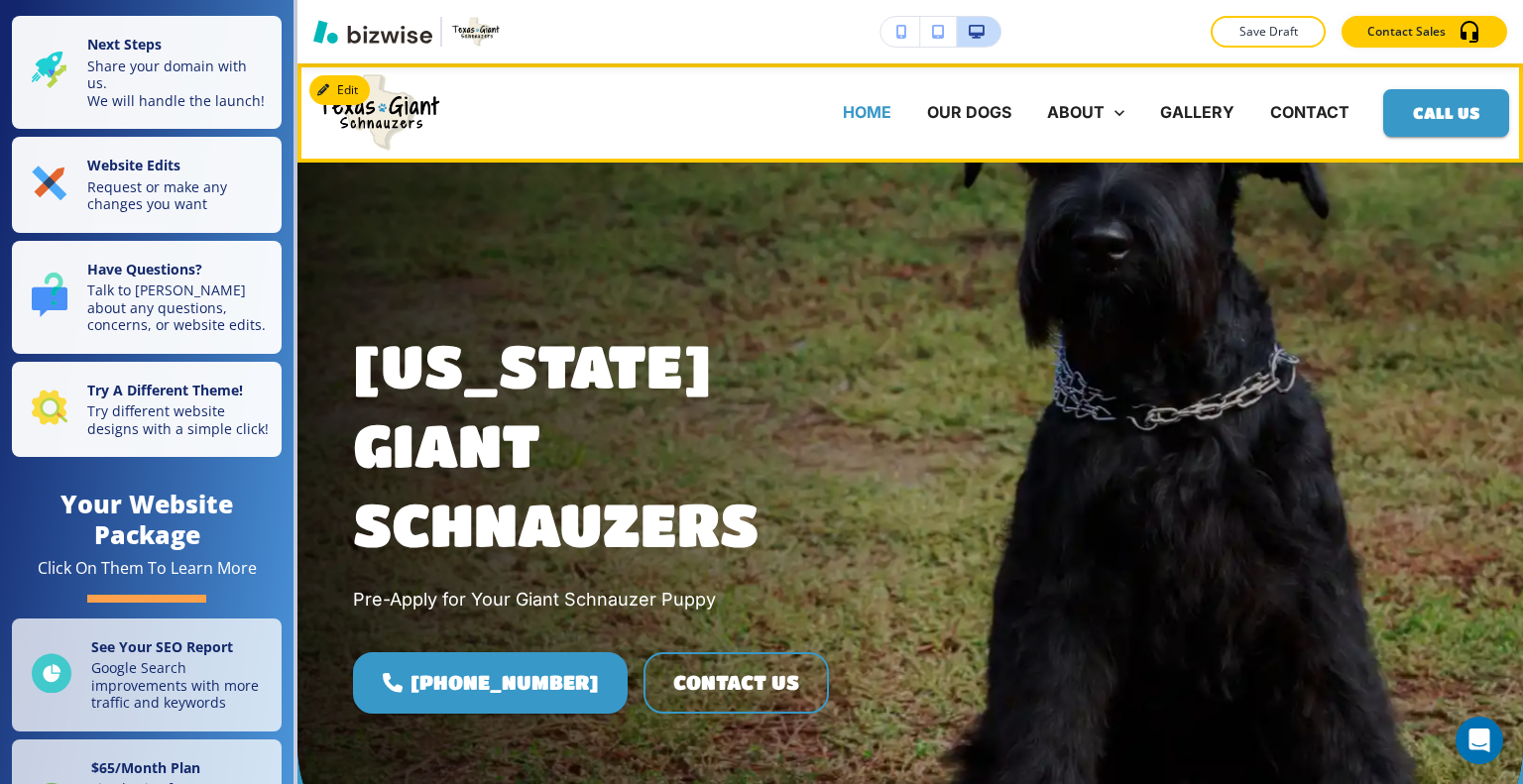 click on "HOME" at bounding box center (867, 112) 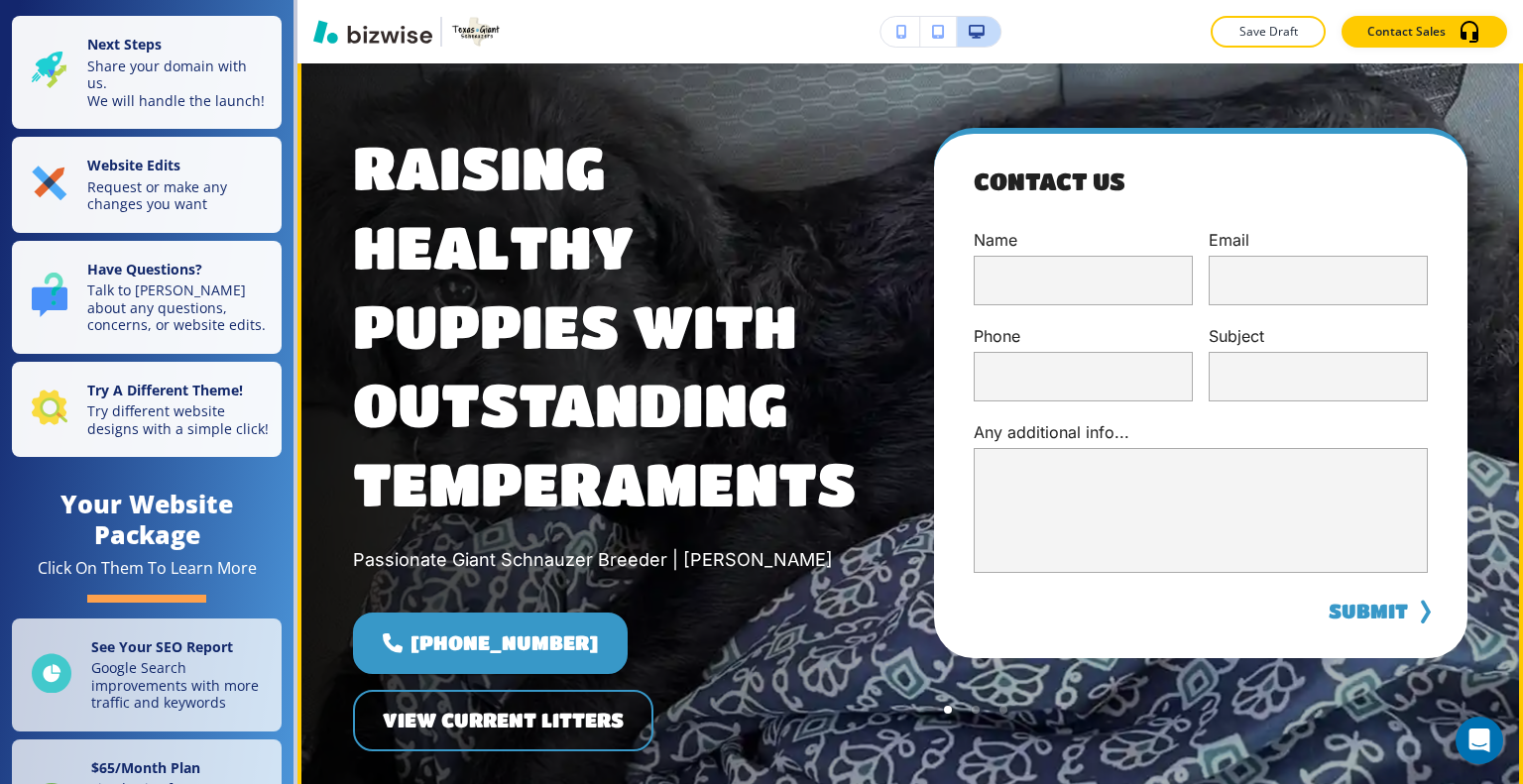 scroll, scrollTop: 0, scrollLeft: 0, axis: both 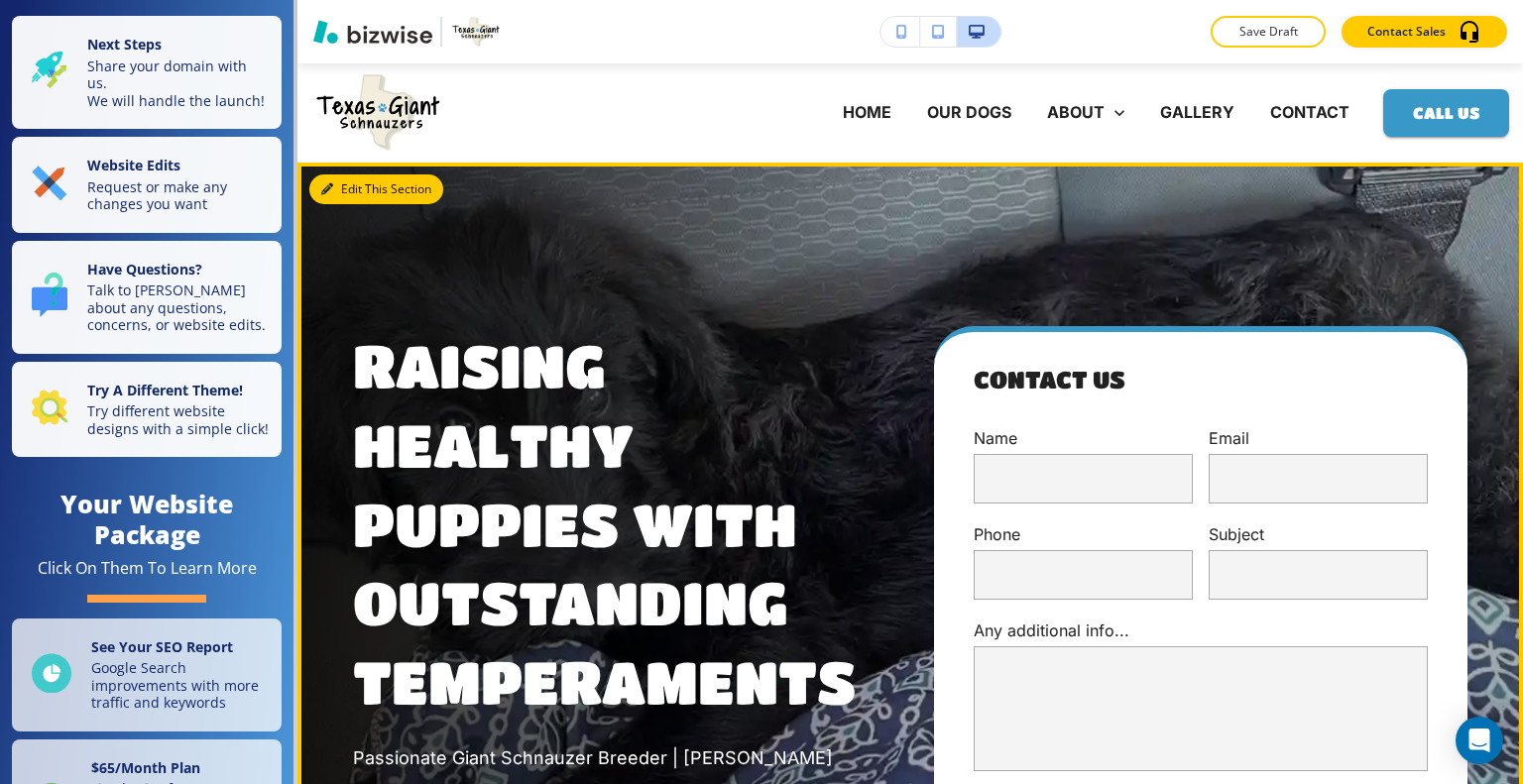 click on "Edit This Section" at bounding box center (376, 189) 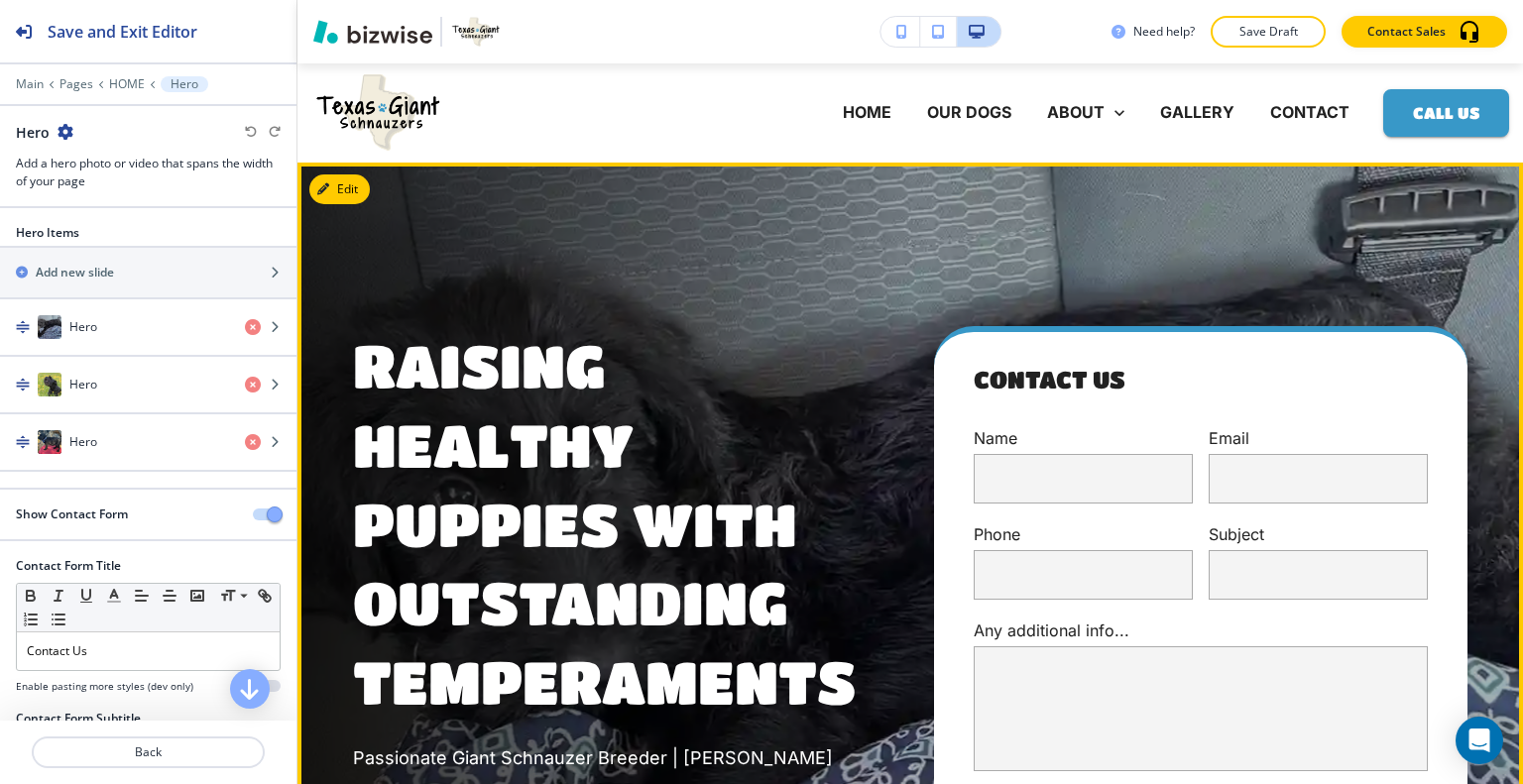 scroll, scrollTop: 99, scrollLeft: 0, axis: vertical 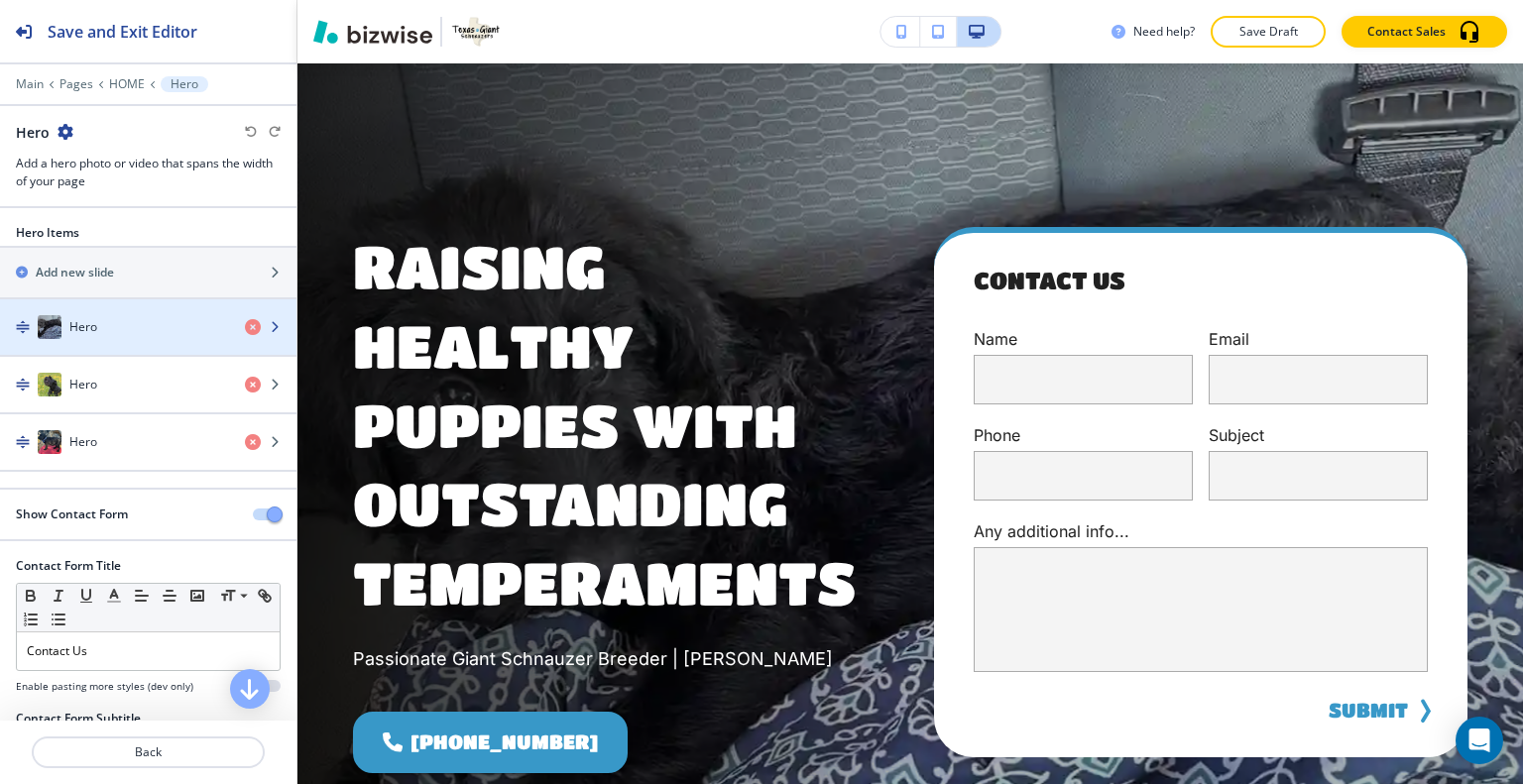 click on "Hero" at bounding box center [114, 327] 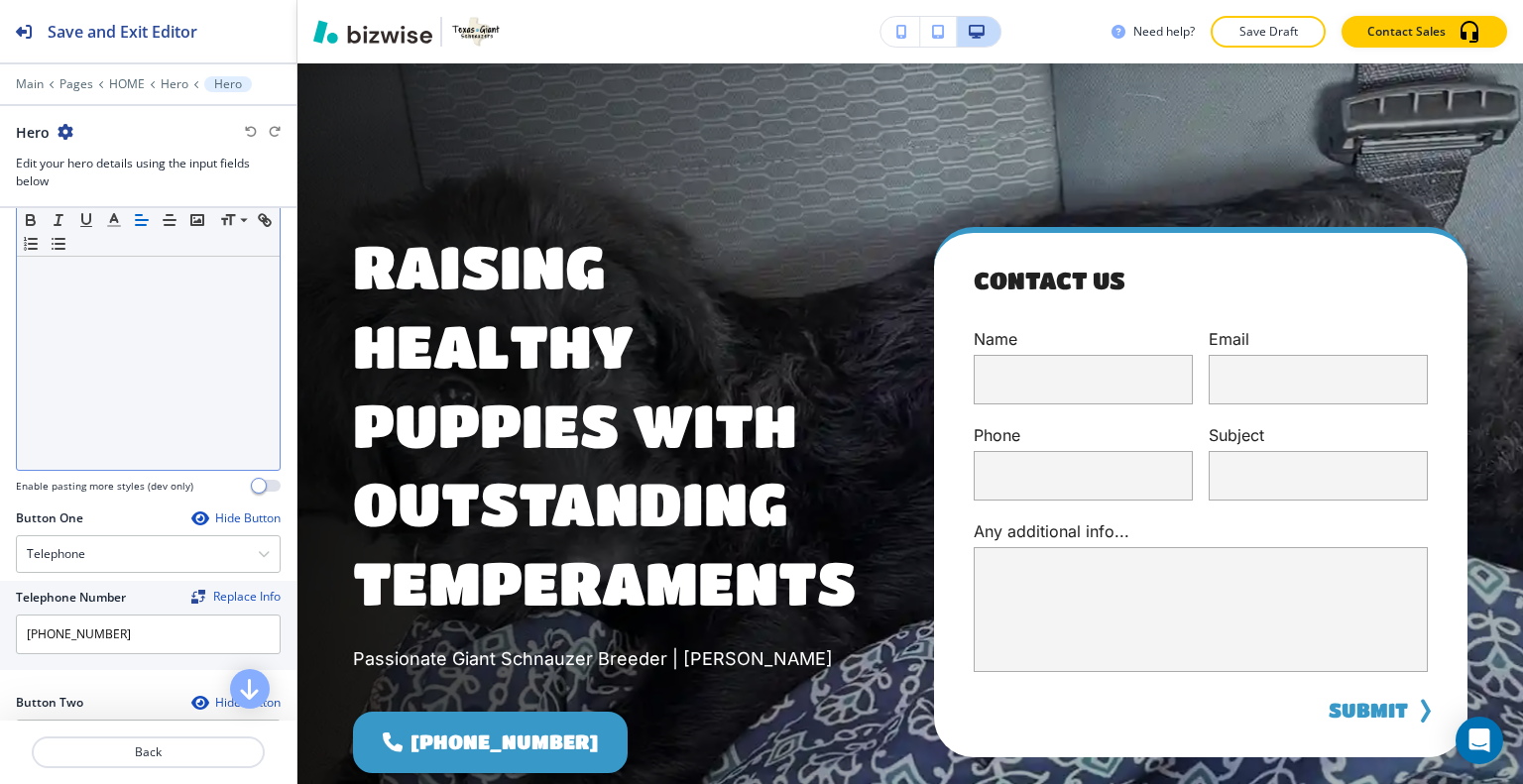 scroll, scrollTop: 892, scrollLeft: 0, axis: vertical 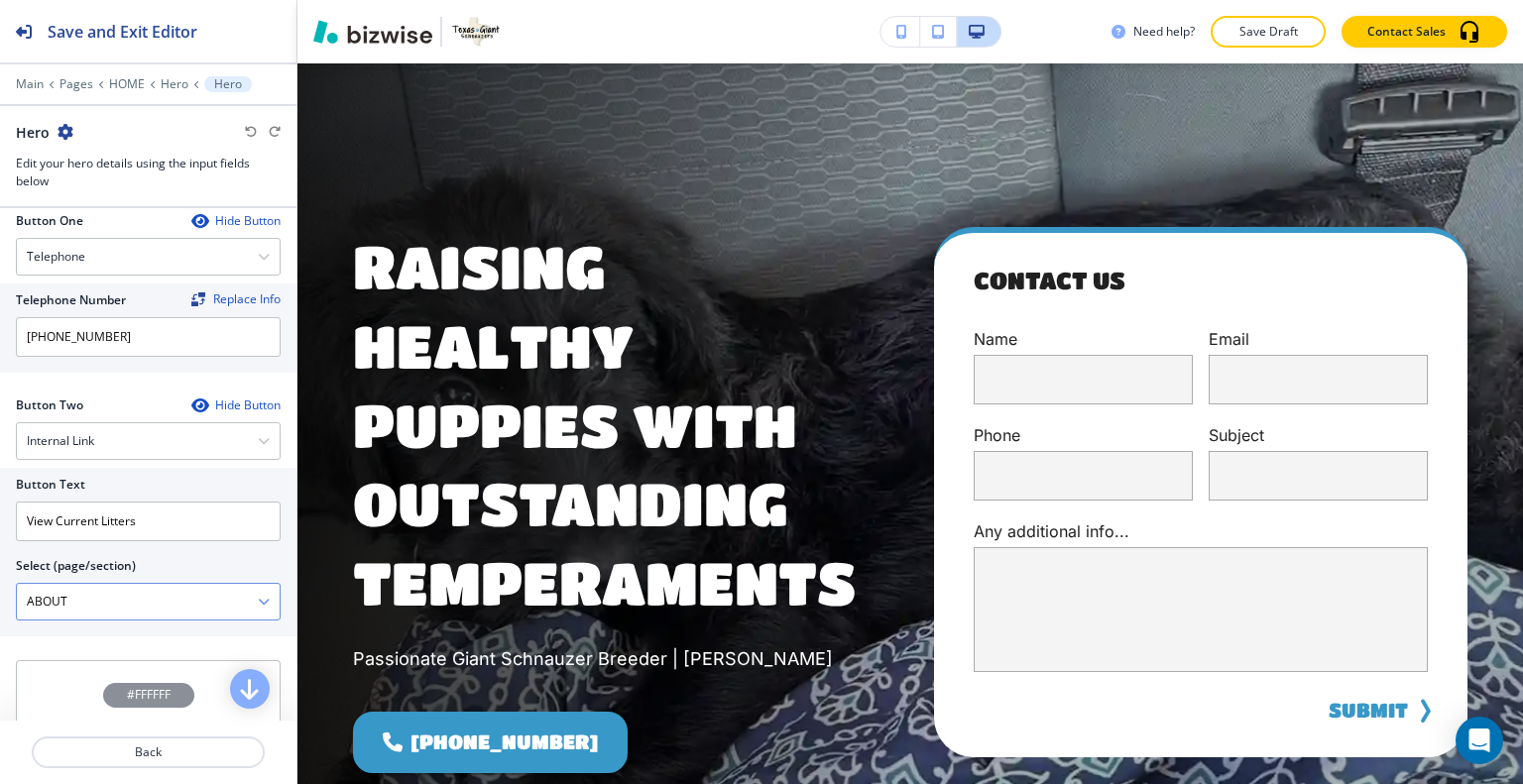 click at bounding box center (264, 602) 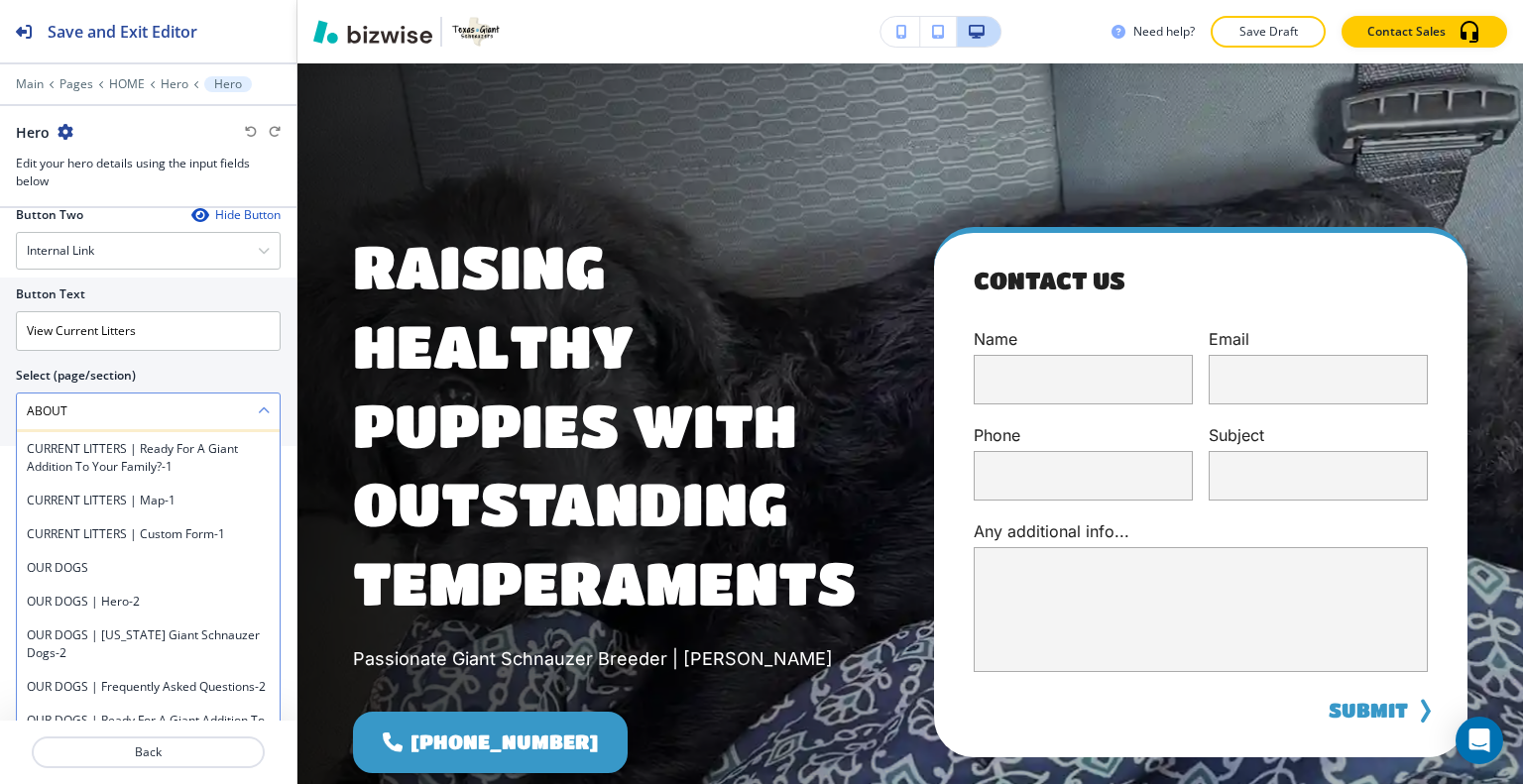 scroll, scrollTop: 580, scrollLeft: 0, axis: vertical 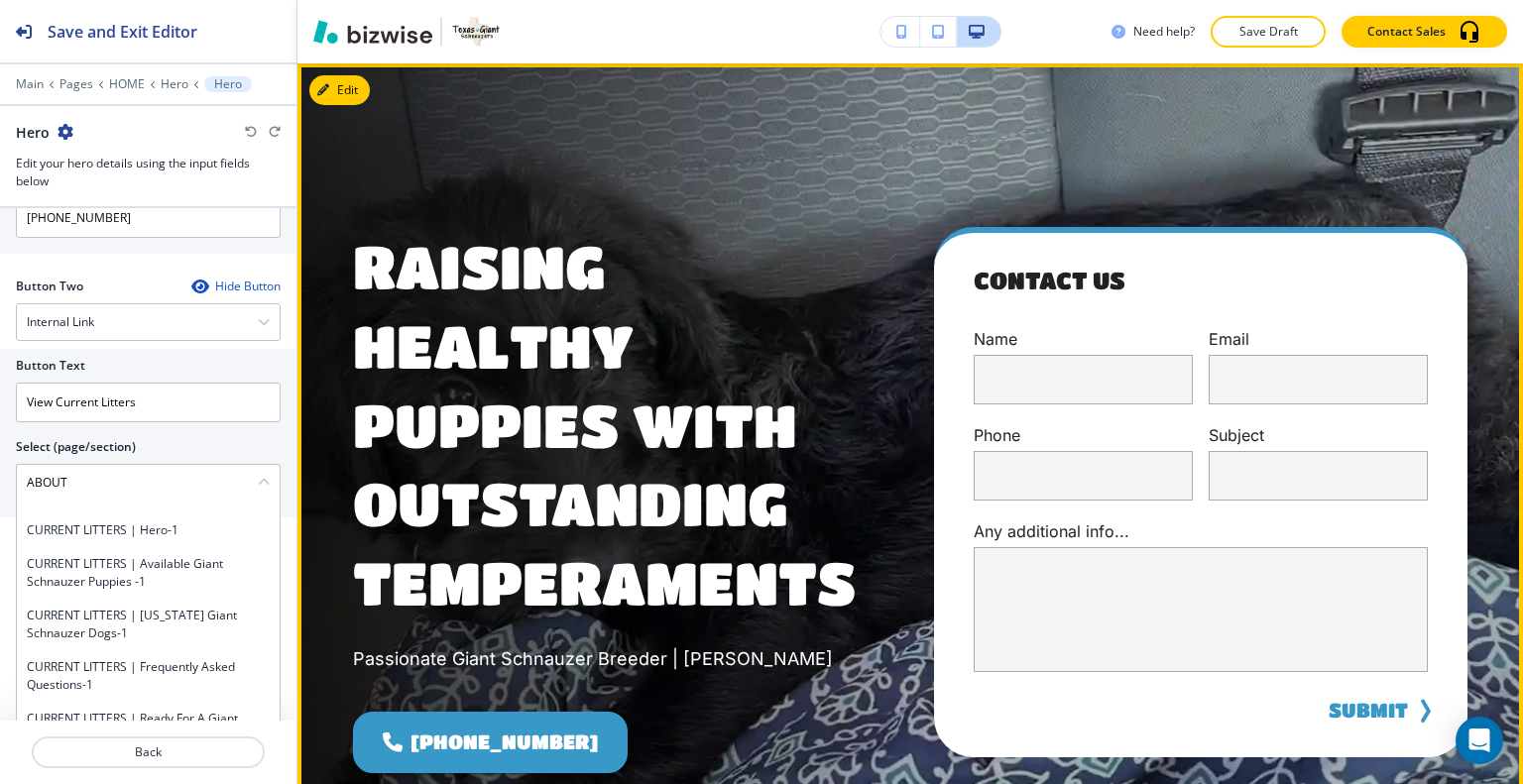 click on "Raising Healthy Puppies With Outstanding Temperaments" at bounding box center [620, 424] 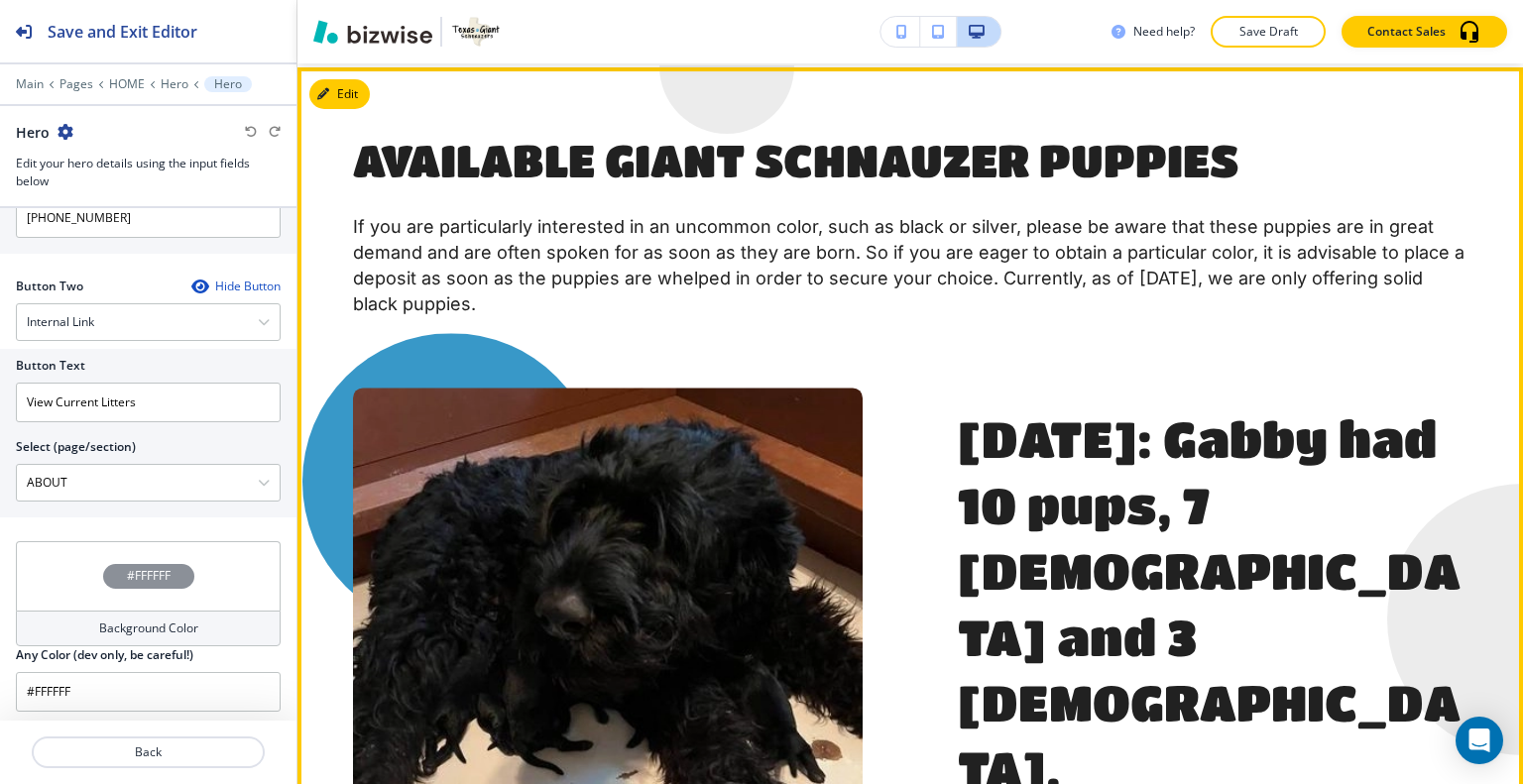 scroll, scrollTop: 5749, scrollLeft: 0, axis: vertical 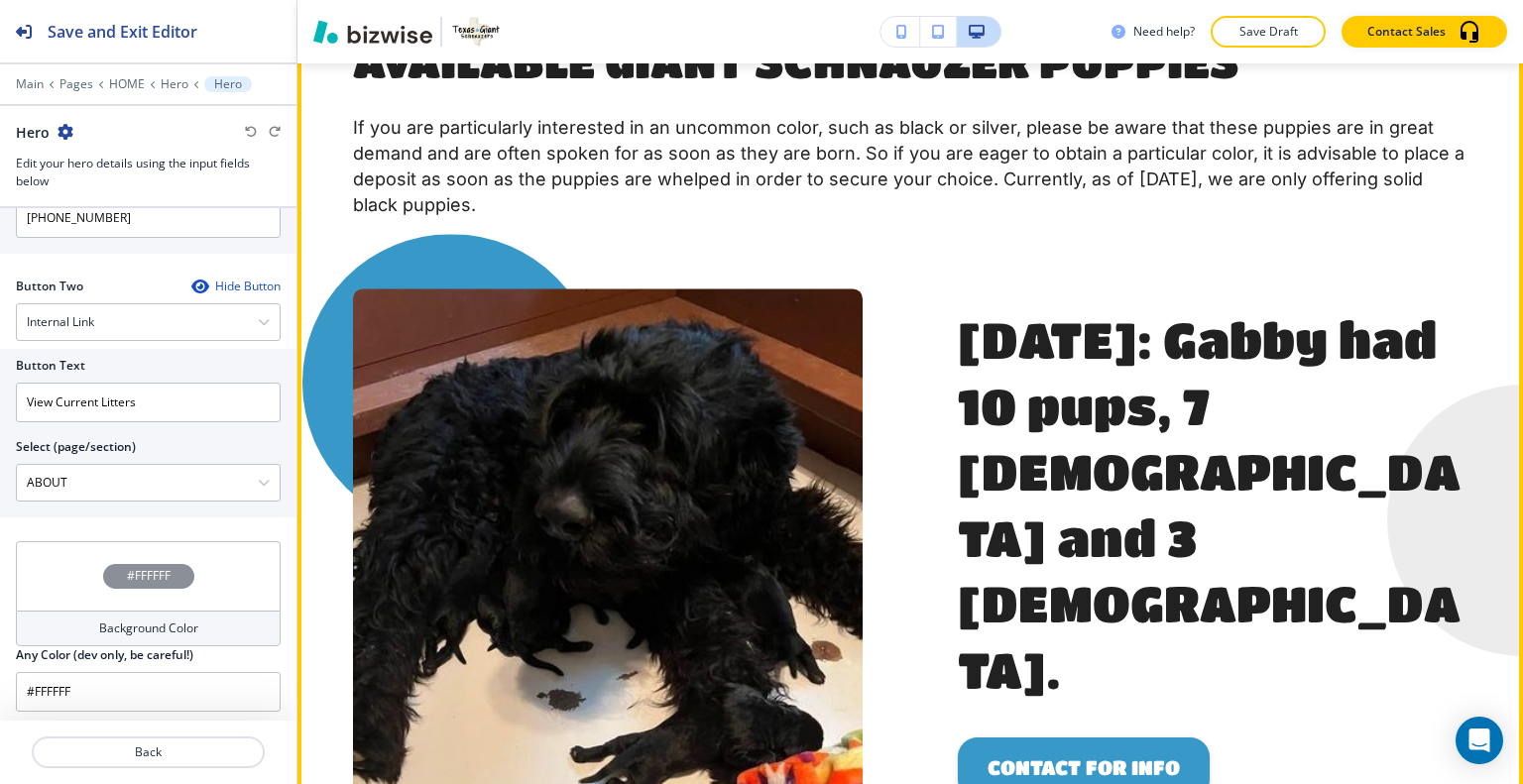 click on "Edit This Section" at bounding box center (376, -5) 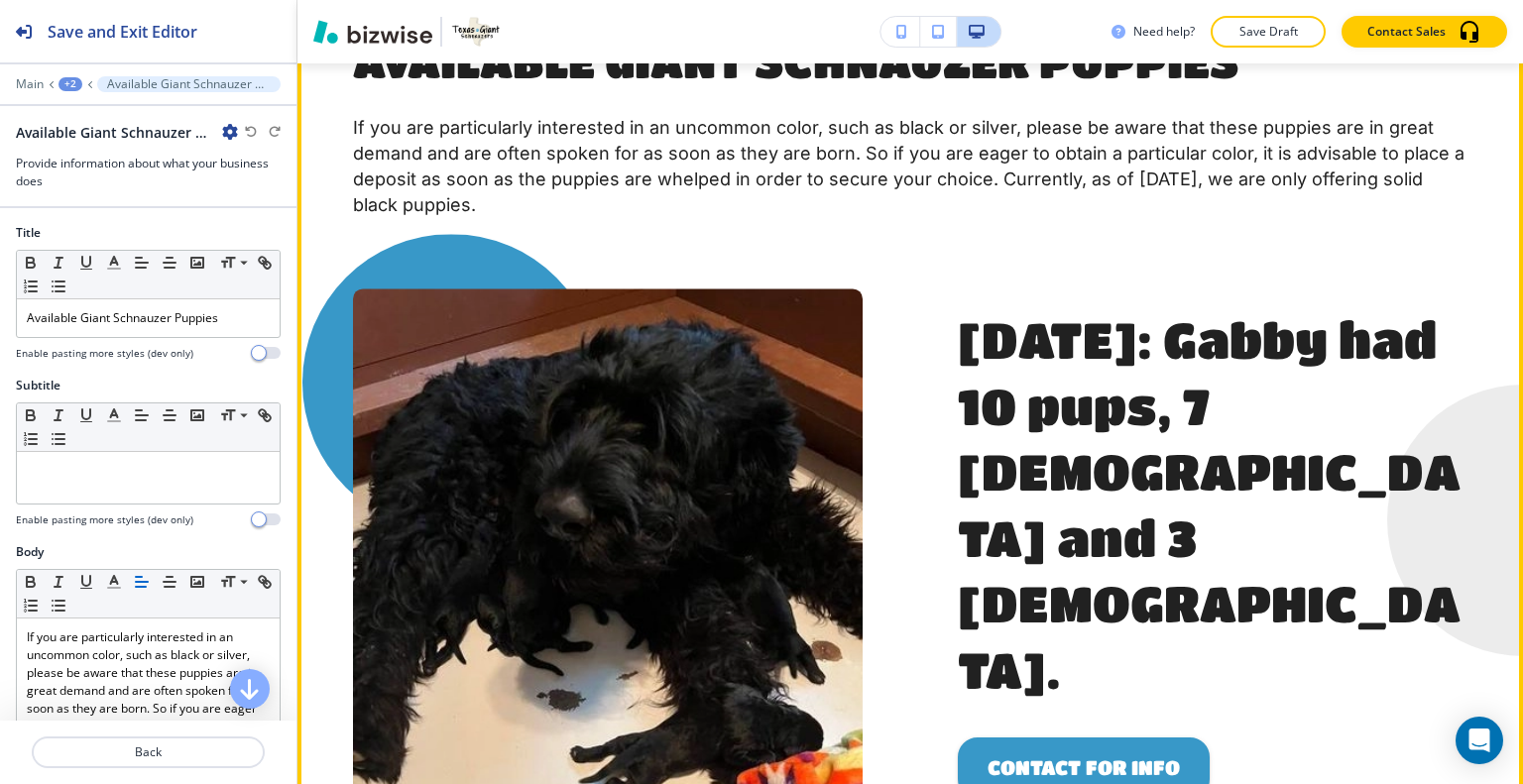 scroll, scrollTop: 5808, scrollLeft: 0, axis: vertical 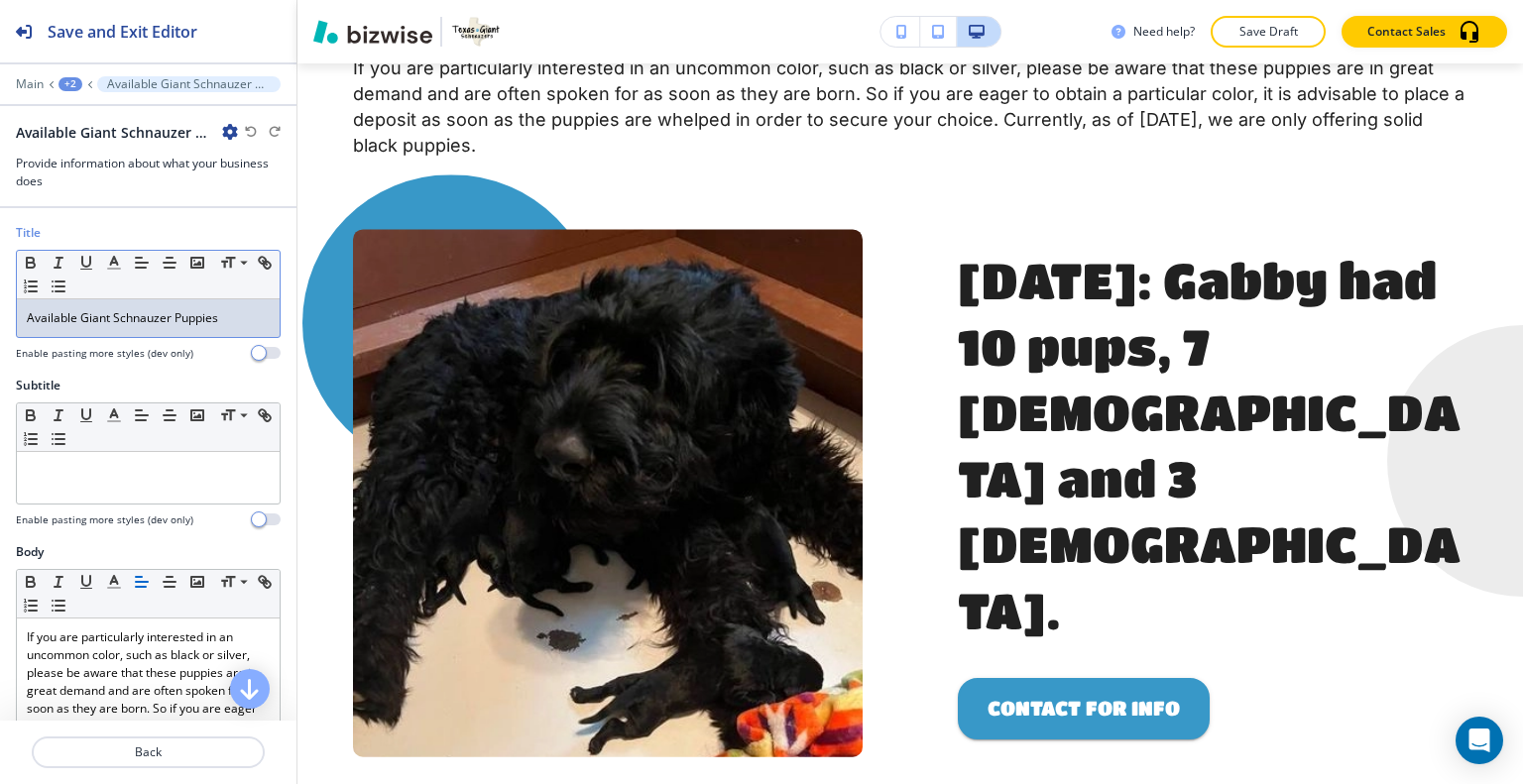 drag, startPoint x: 222, startPoint y: 319, endPoint x: 0, endPoint y: 320, distance: 222.00225 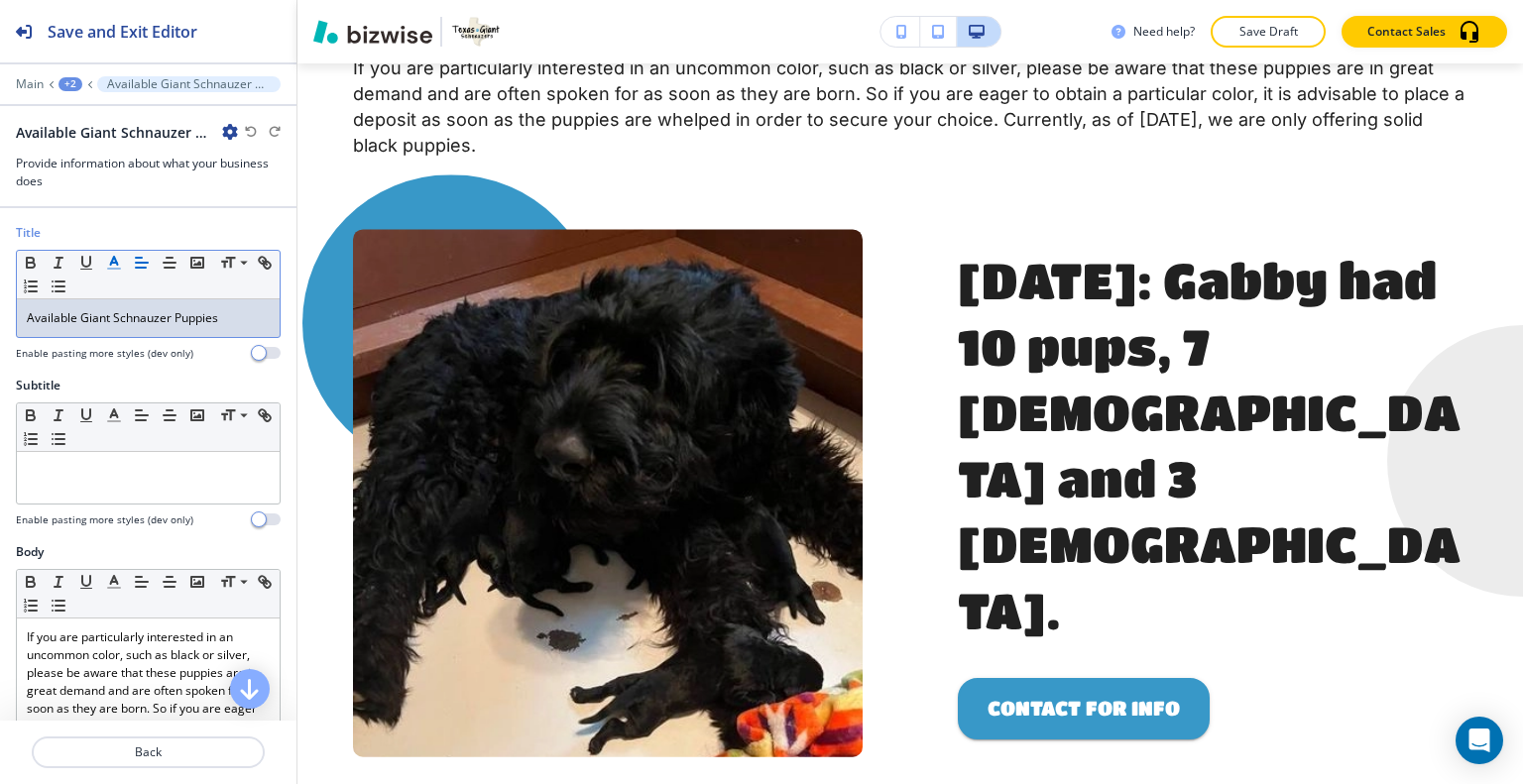 click 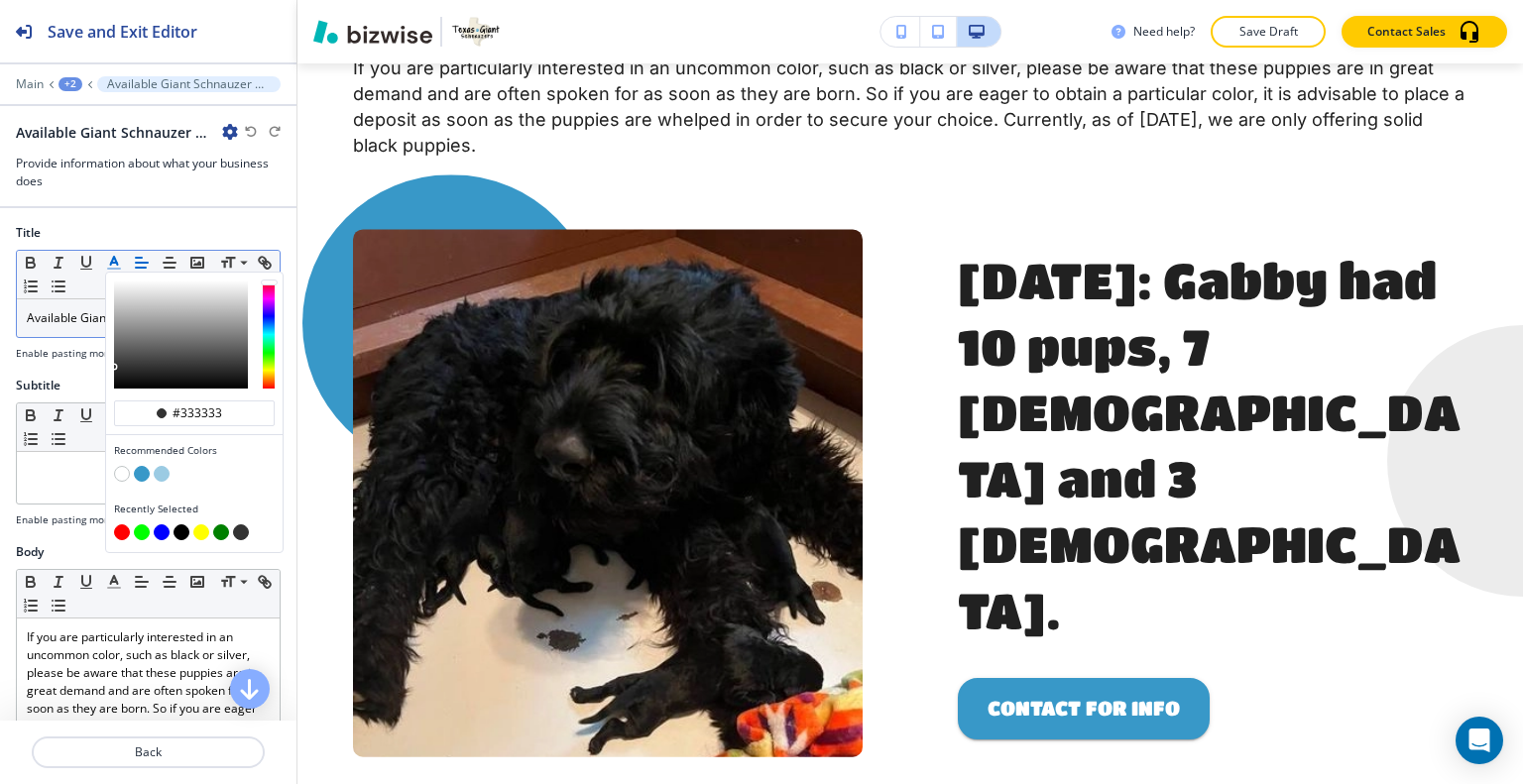 click at bounding box center (142, 474) 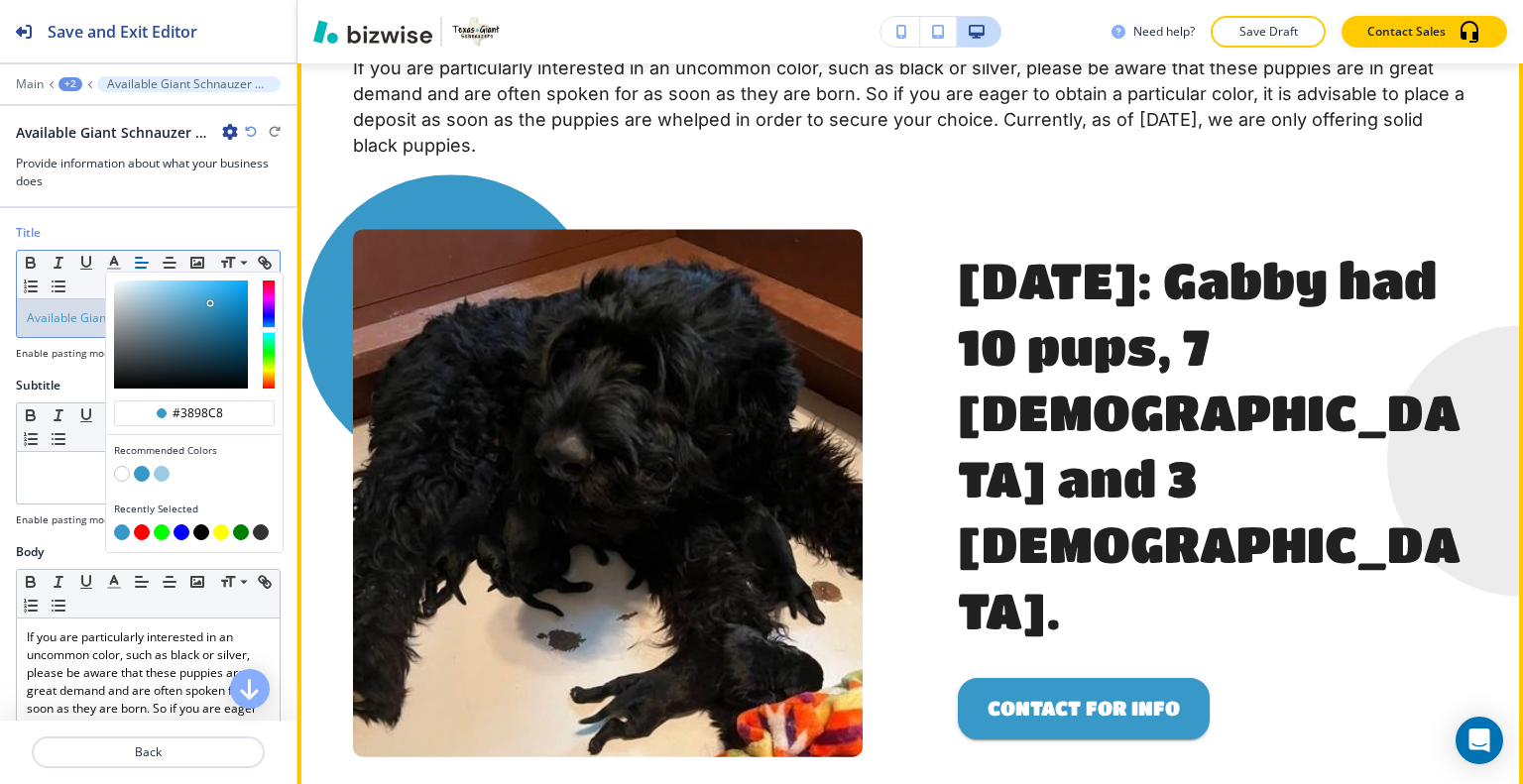 scroll, scrollTop: 6006, scrollLeft: 0, axis: vertical 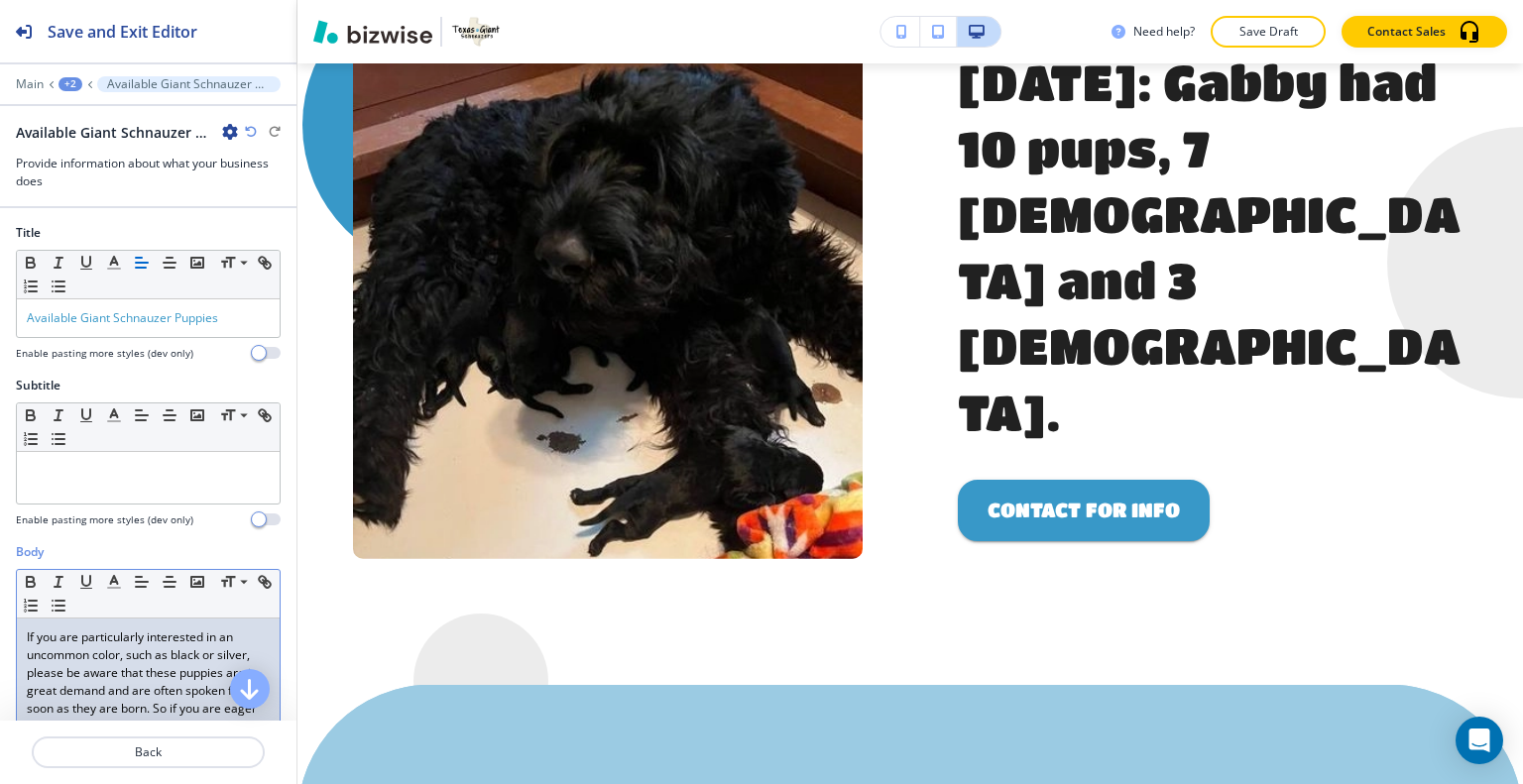 click on "If you are particularly interested in an uncommon color, such as black or silver, please be aware that these puppies are in great demand and are often spoken for as soon as they are born. So if you are eager to obtain a particular color, it is advisable to place a deposit as soon as the puppies are whelped in order to secure your choice. Currently, as of [DATE], we are only offering solid black puppies." at bounding box center [148, 718] 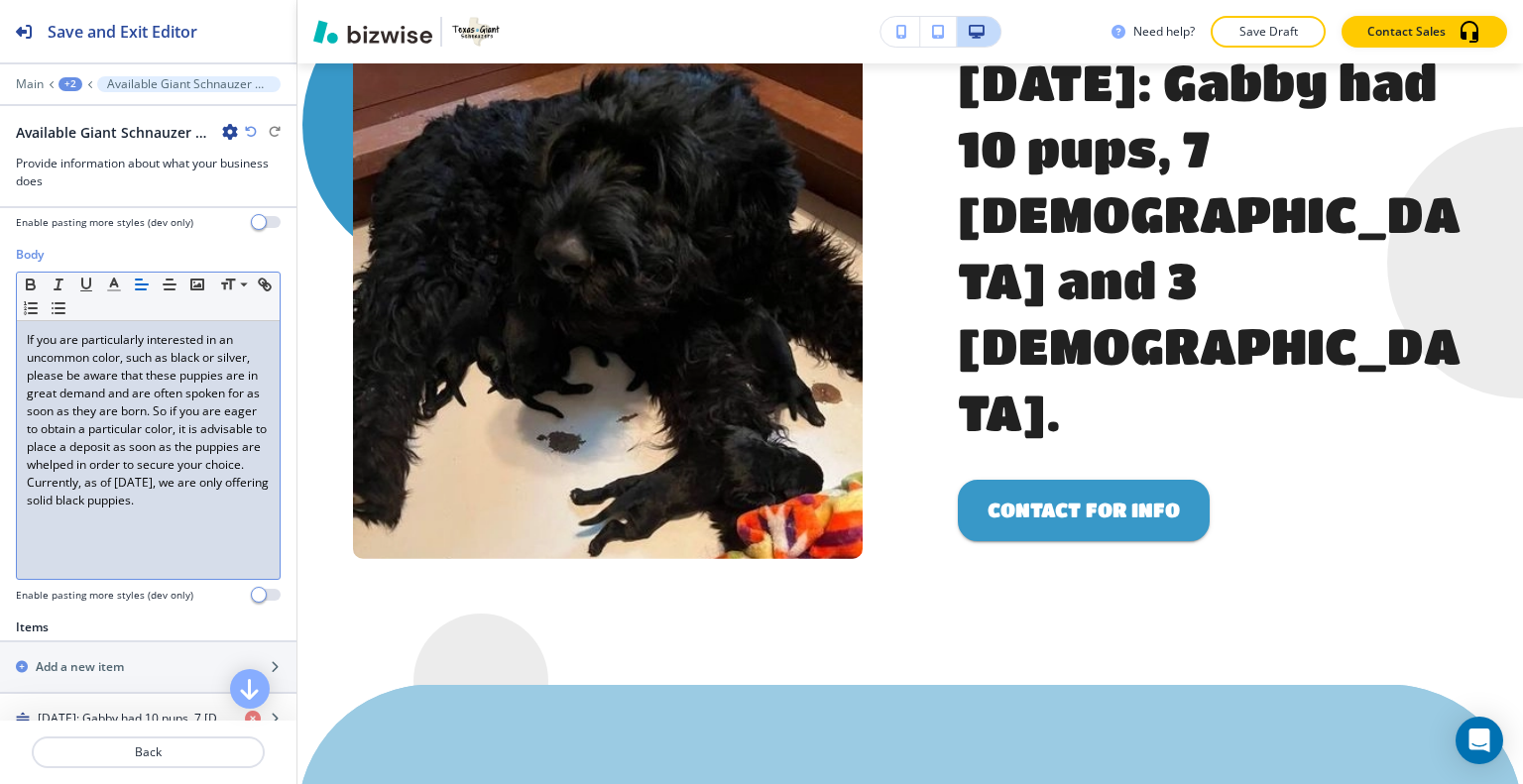 scroll, scrollTop: 496, scrollLeft: 0, axis: vertical 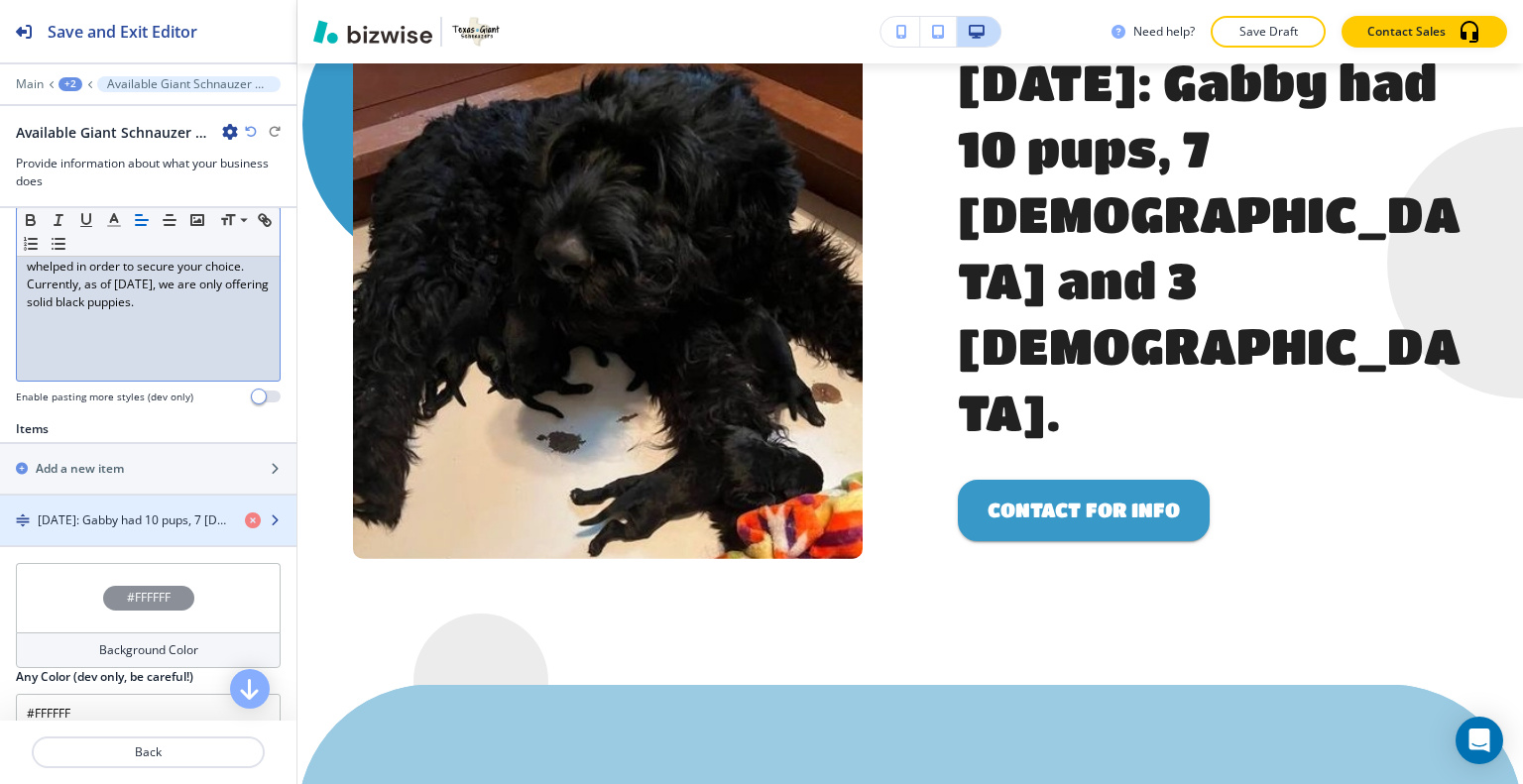 click at bounding box center (148, 537) 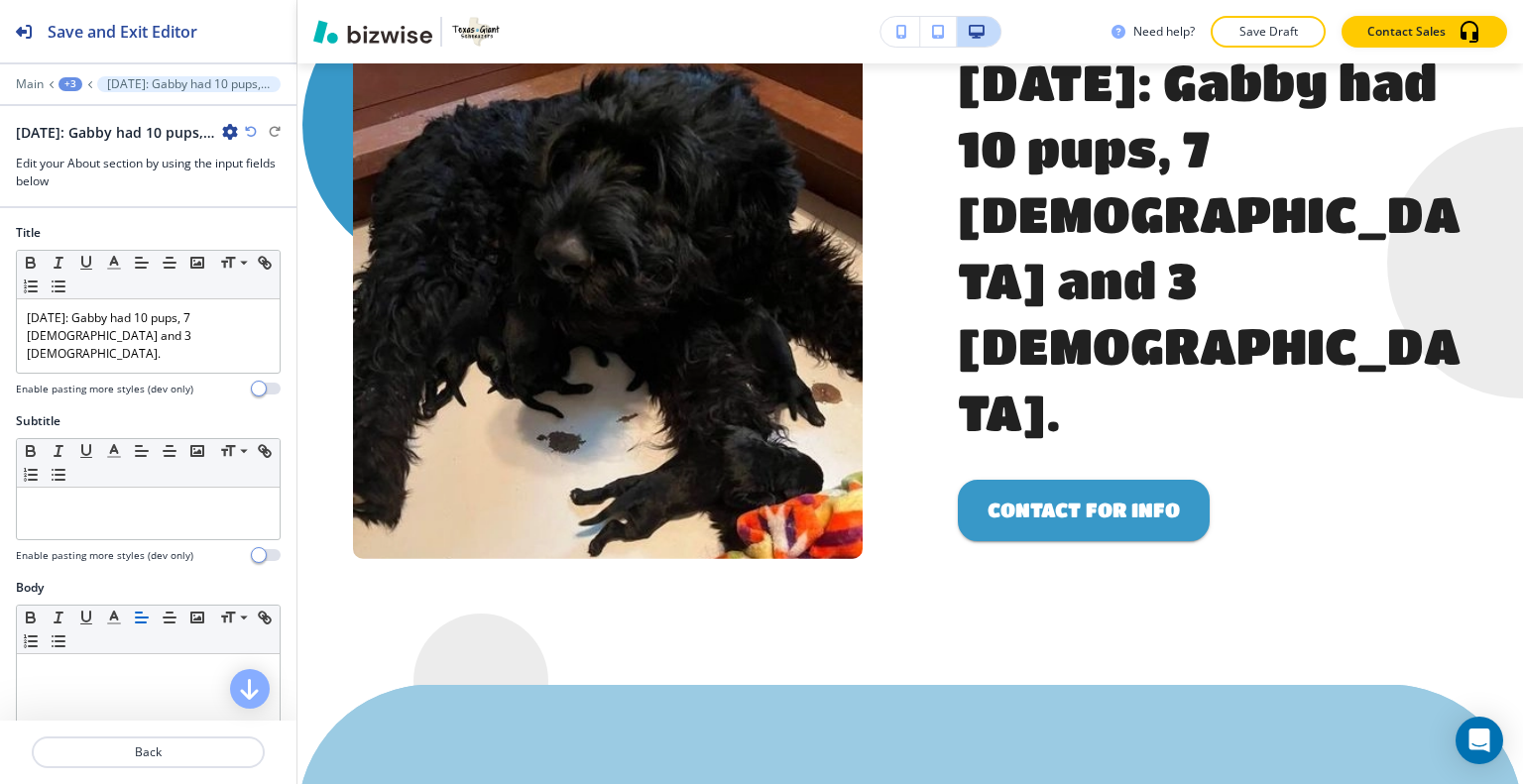 scroll, scrollTop: 6034, scrollLeft: 0, axis: vertical 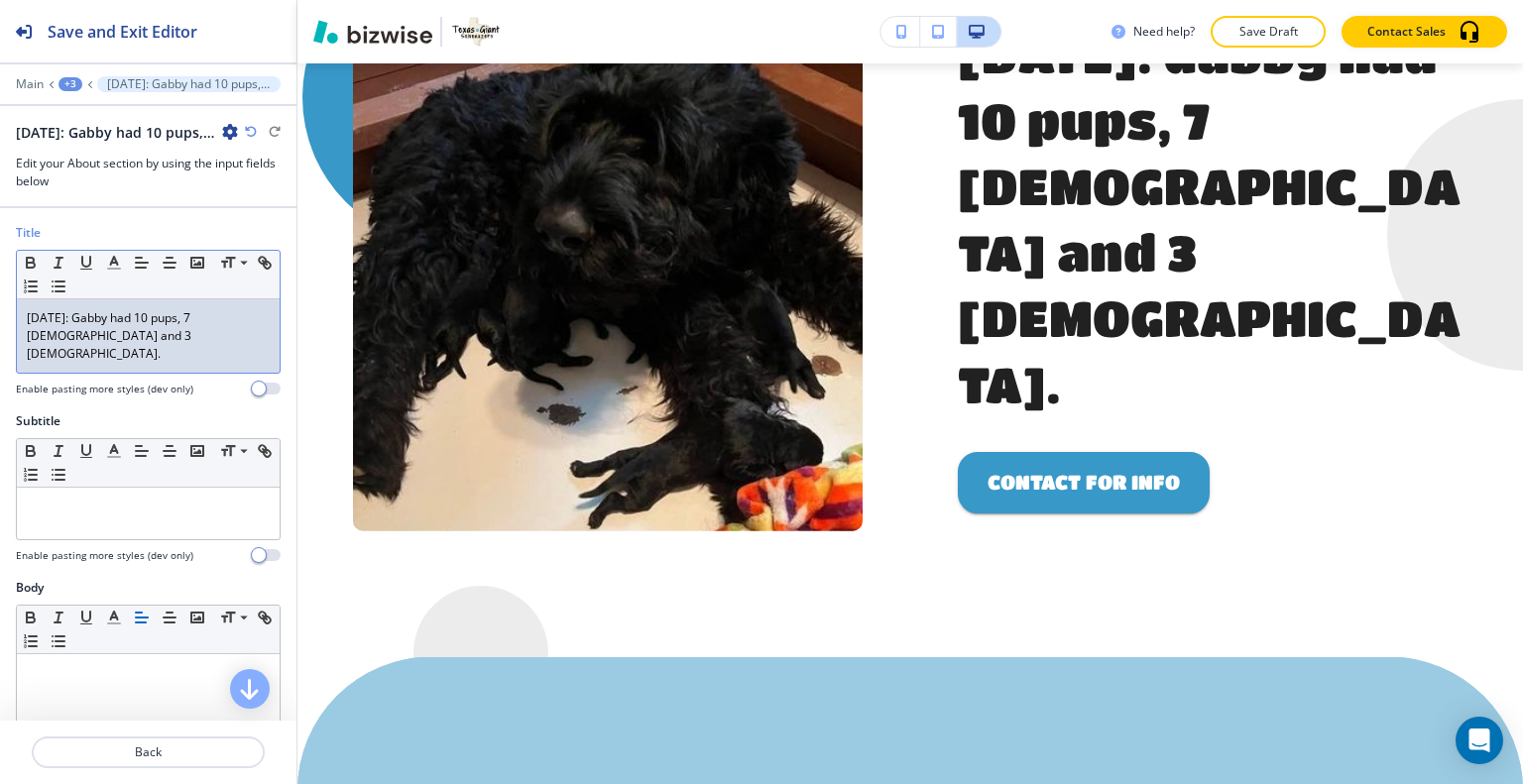 click on "[DATE]: Gabby had 10 pups, 7 [DEMOGRAPHIC_DATA] and 3 [DEMOGRAPHIC_DATA]." at bounding box center (148, 336) 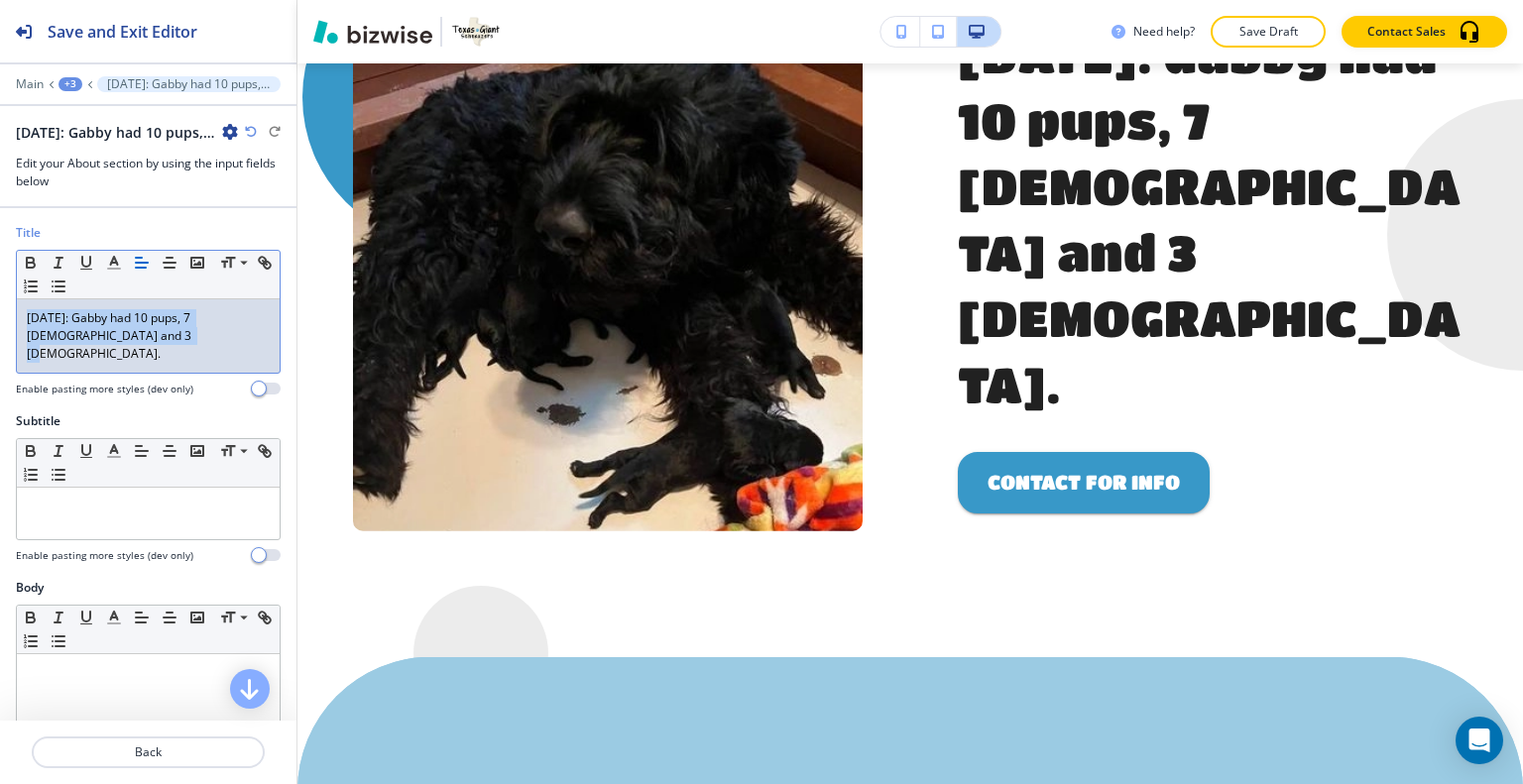 drag, startPoint x: 171, startPoint y: 341, endPoint x: 0, endPoint y: 315, distance: 172.96531 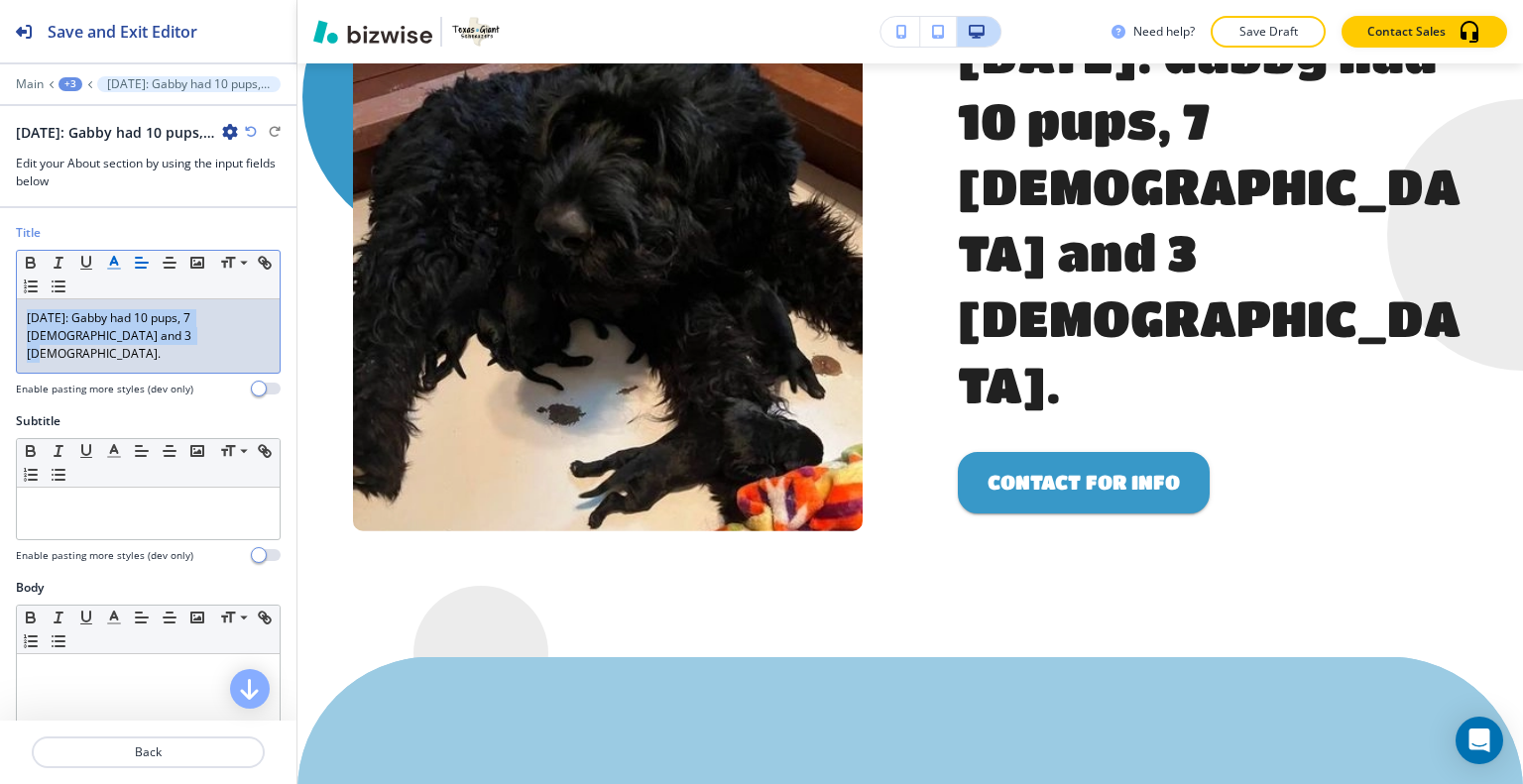 click 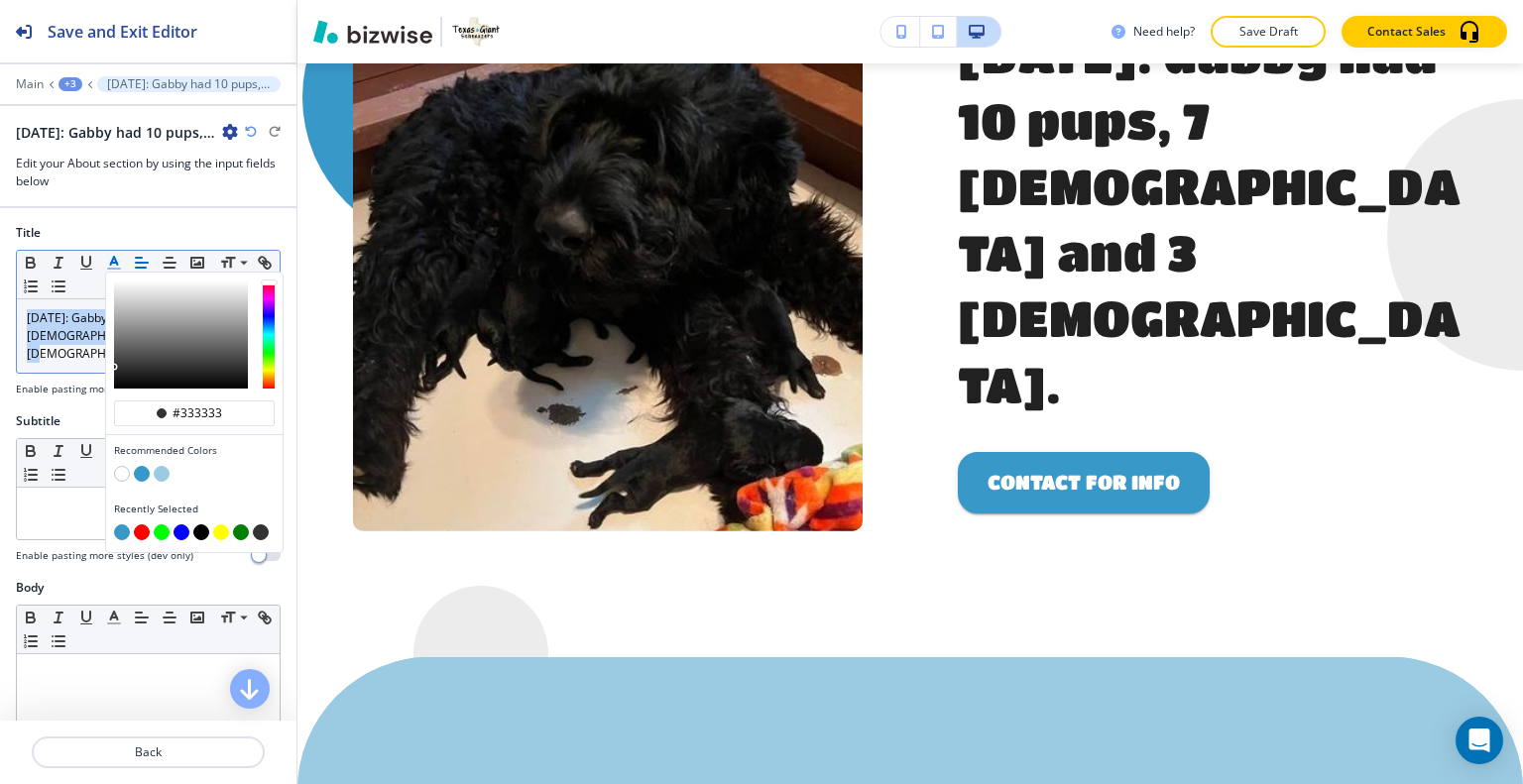 click at bounding box center [162, 474] 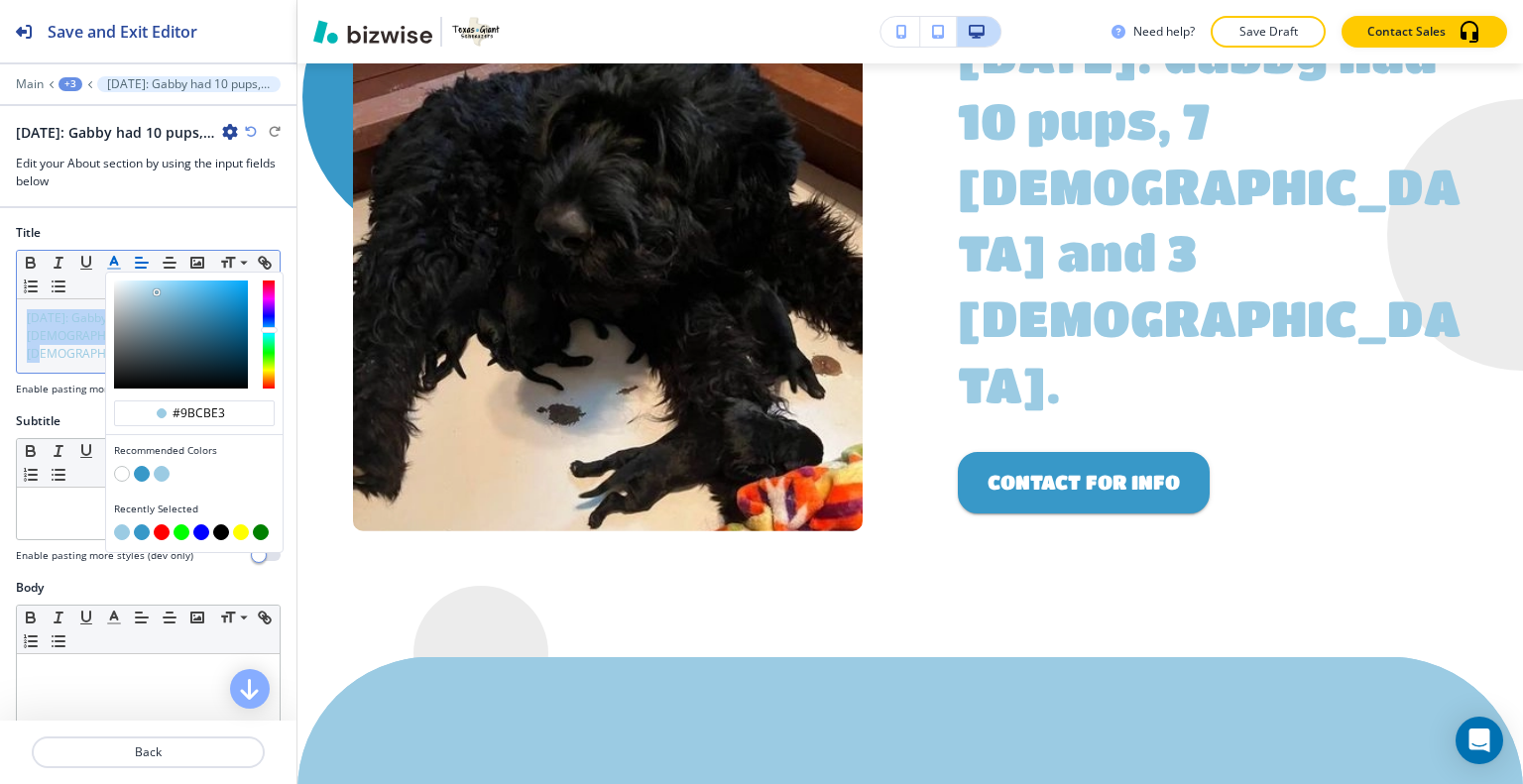 click at bounding box center [142, 474] 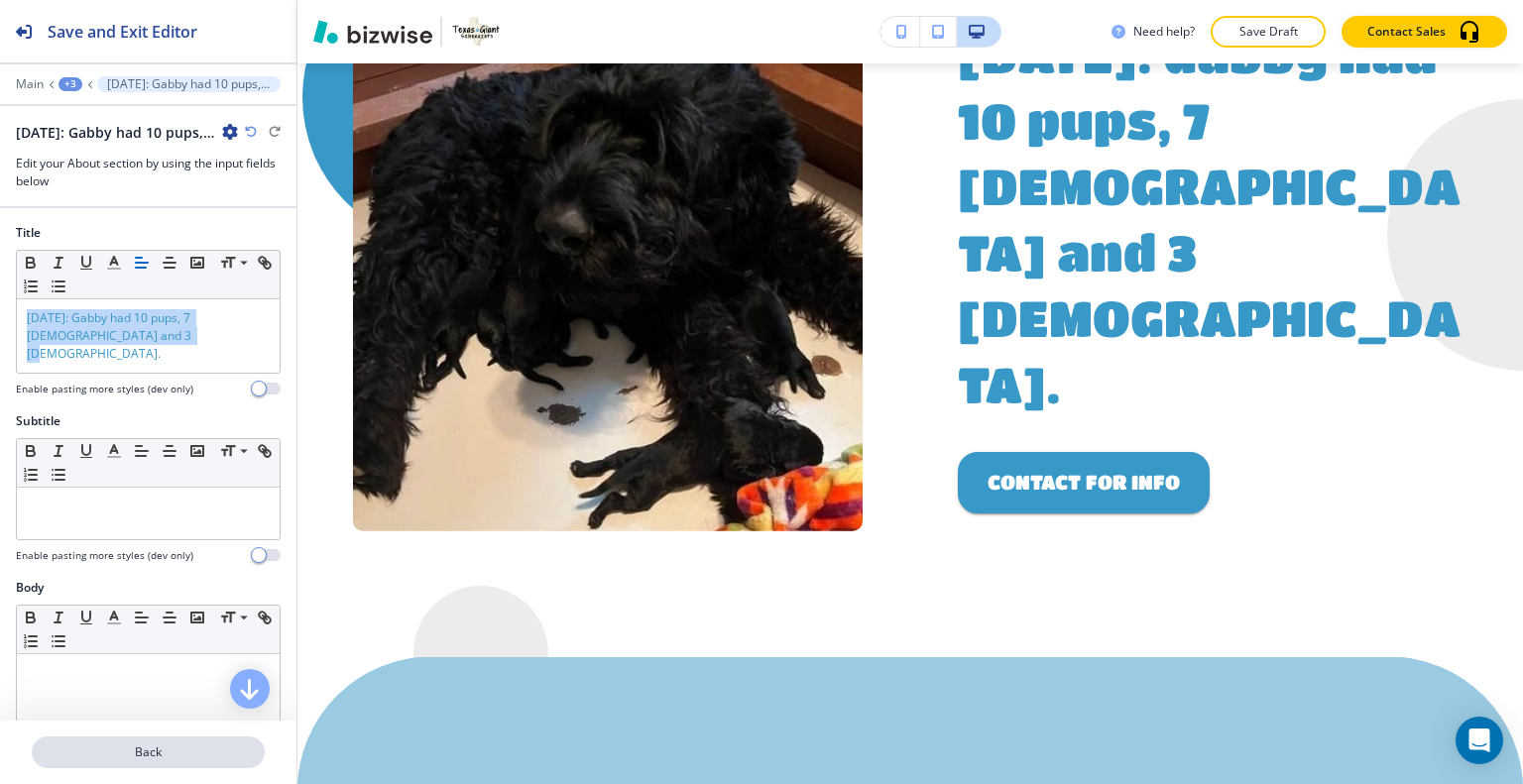 click on "Back" at bounding box center (148, 752) 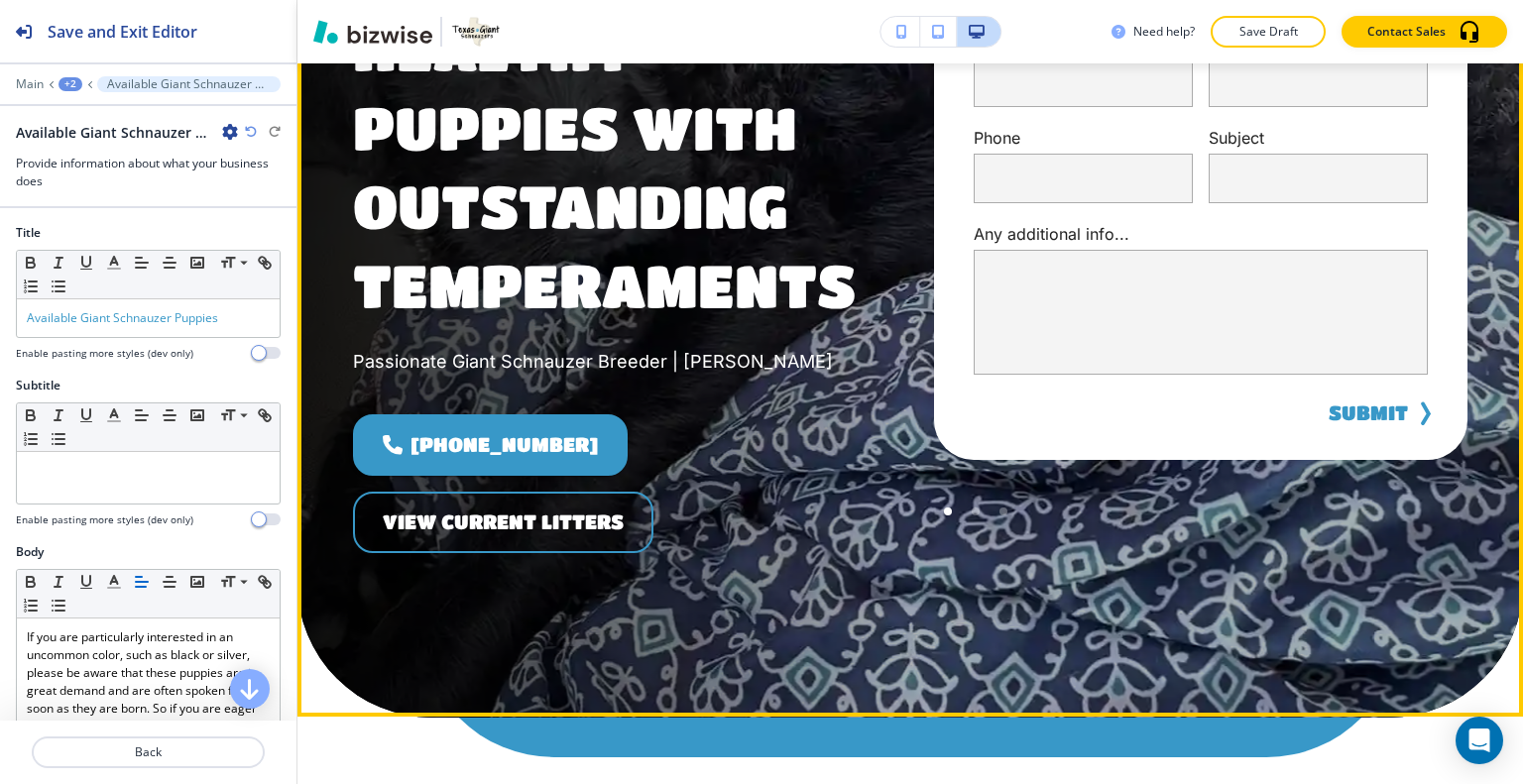 scroll, scrollTop: 0, scrollLeft: 0, axis: both 